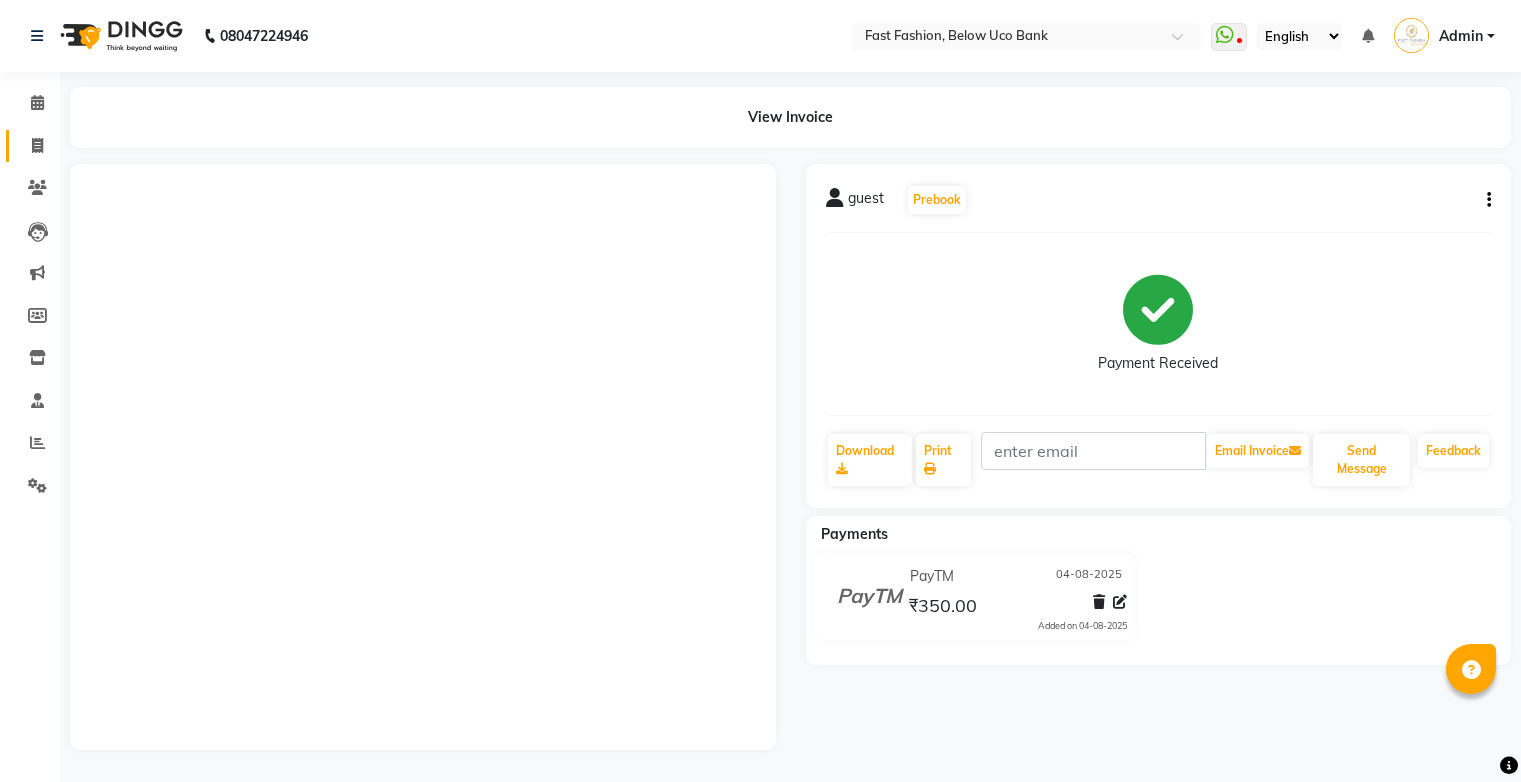 scroll, scrollTop: 0, scrollLeft: 0, axis: both 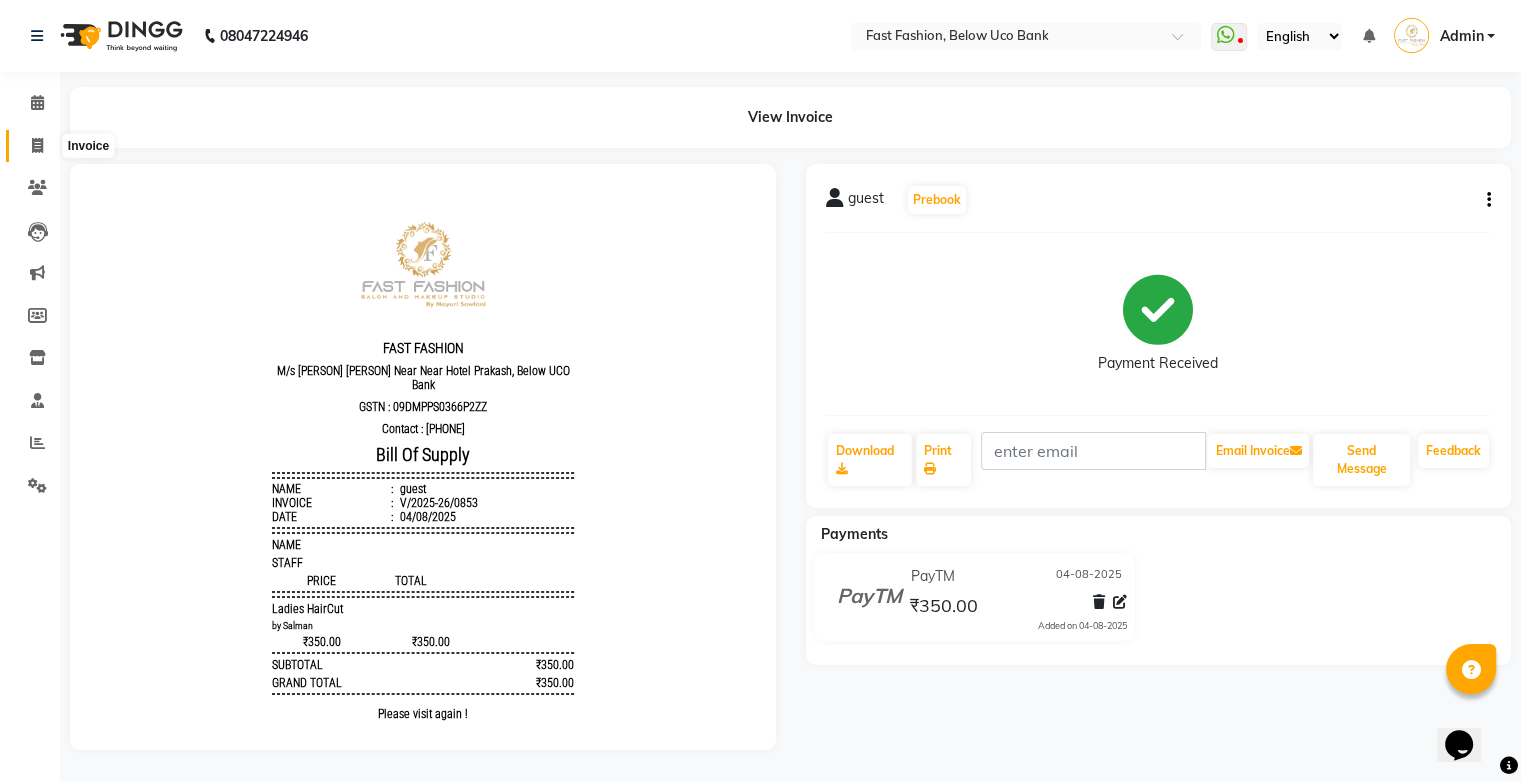 click 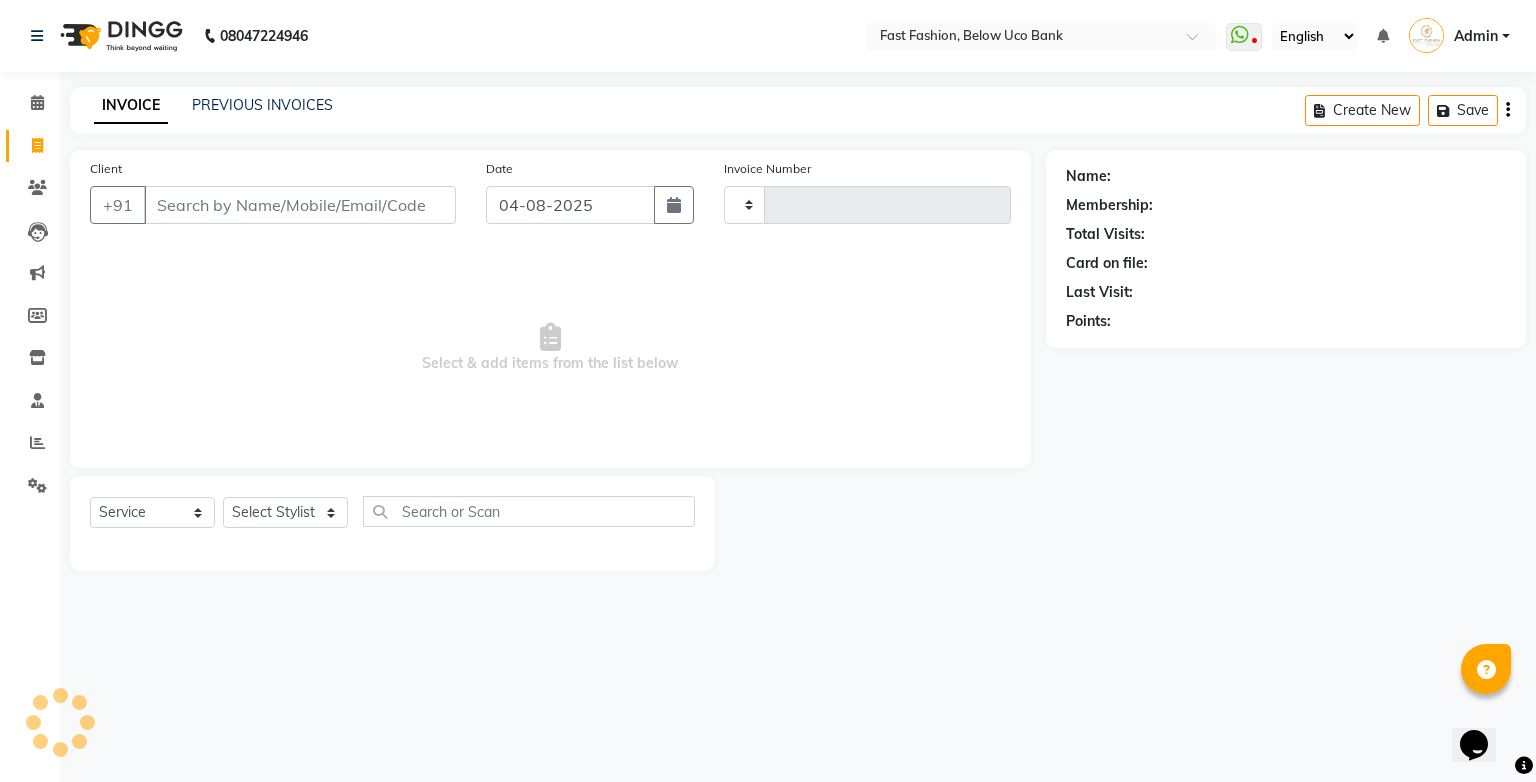 type on "0854" 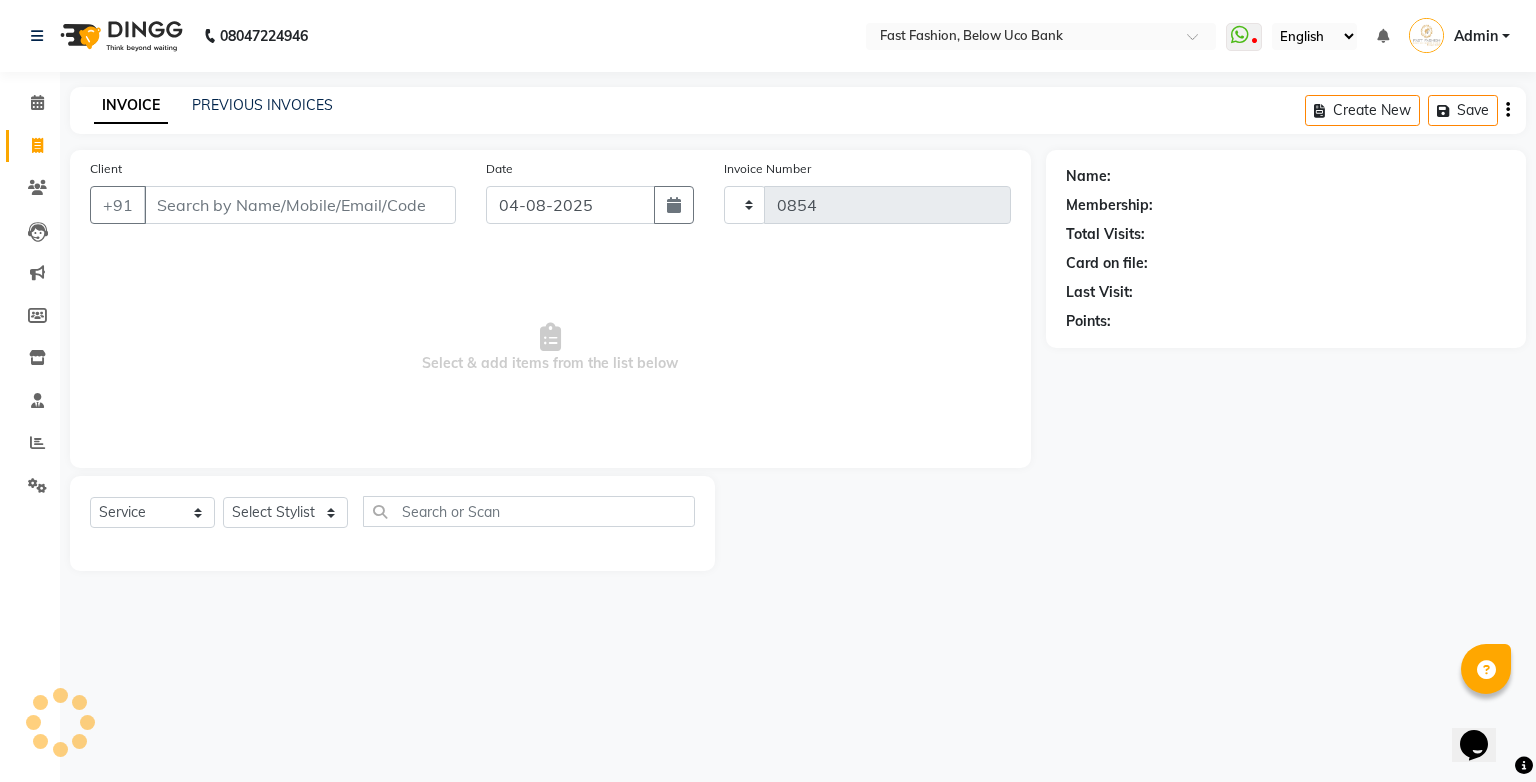 select on "4228" 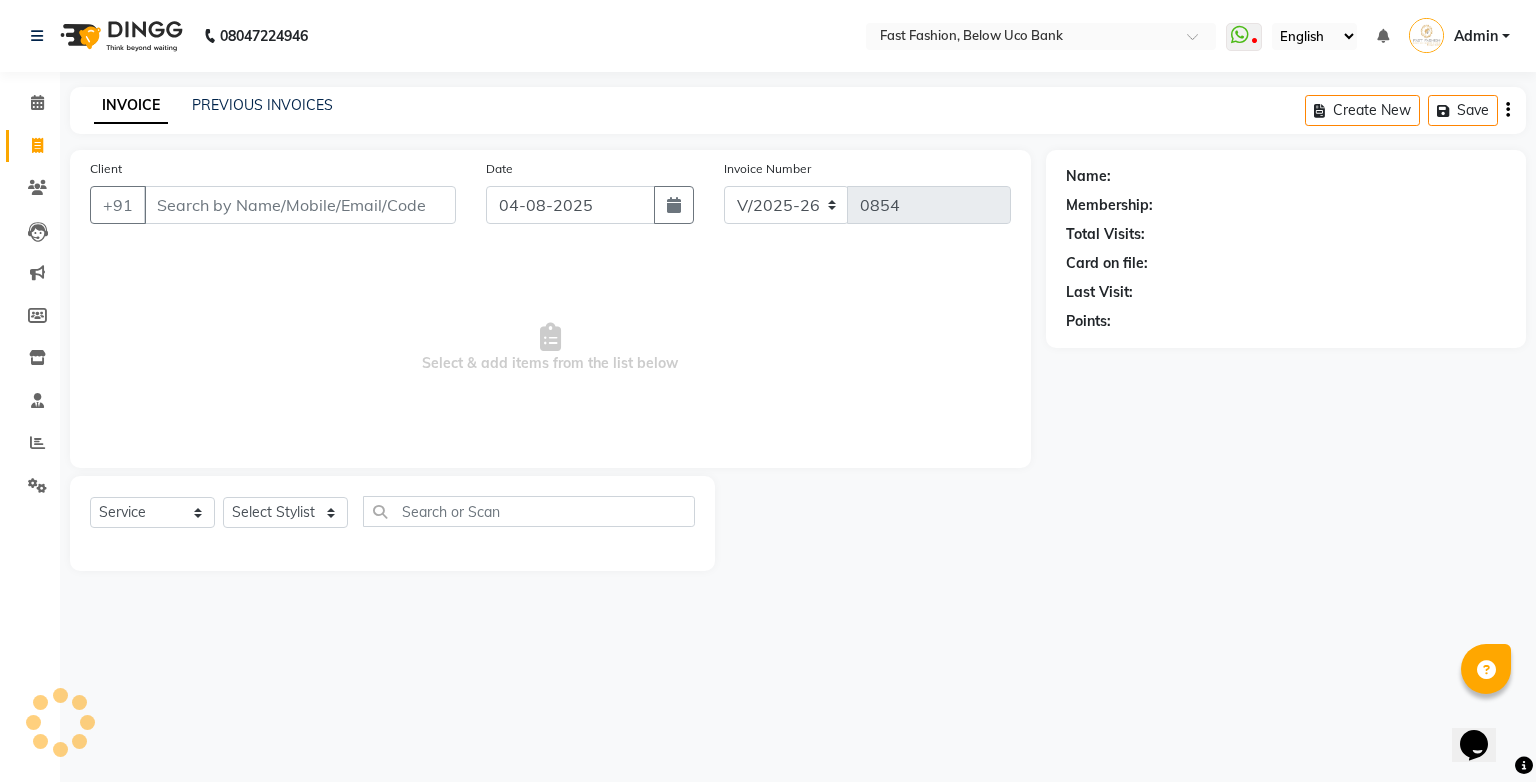 click on "Client" at bounding box center [300, 205] 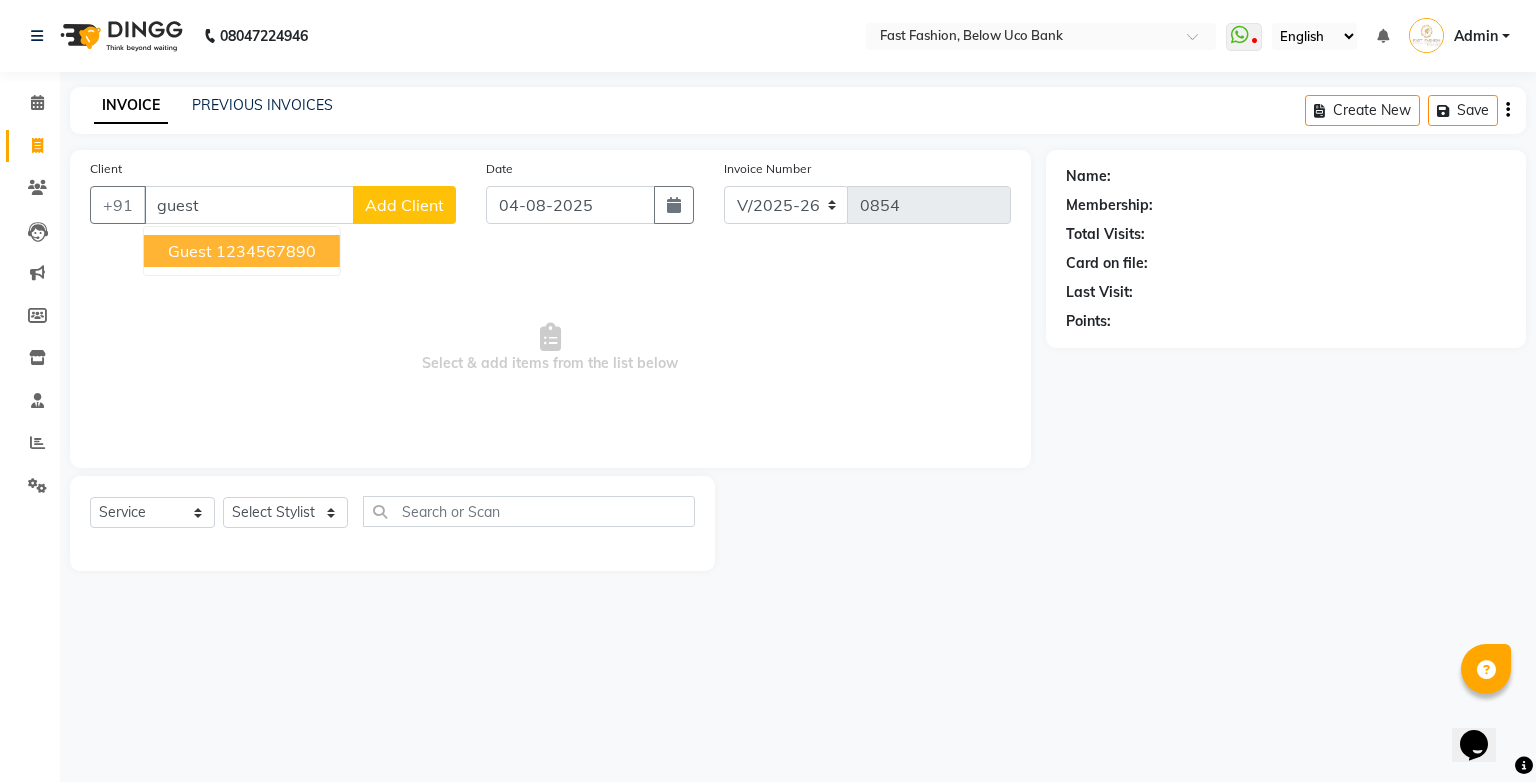 click on "1234567890" at bounding box center (266, 251) 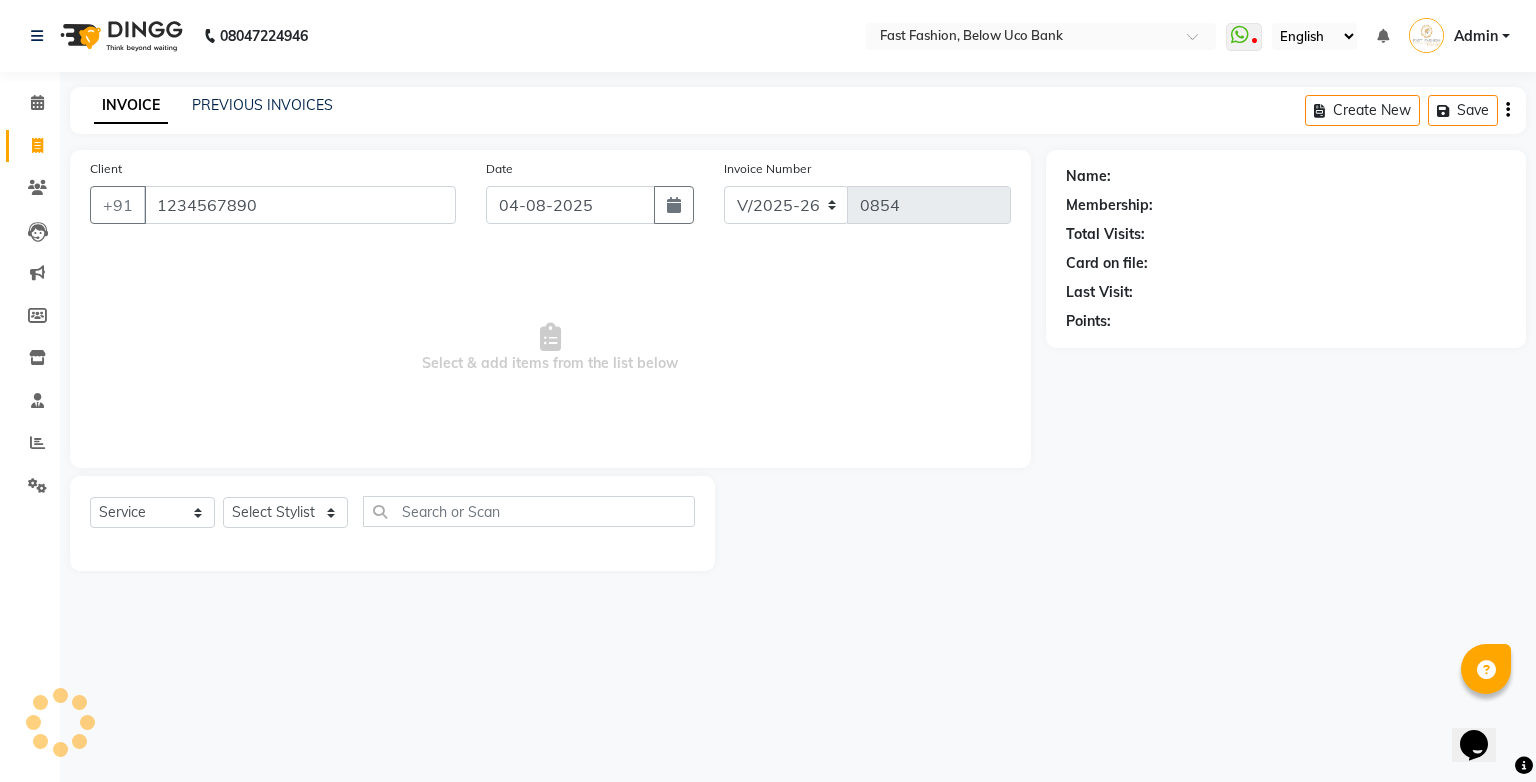 type on "1234567890" 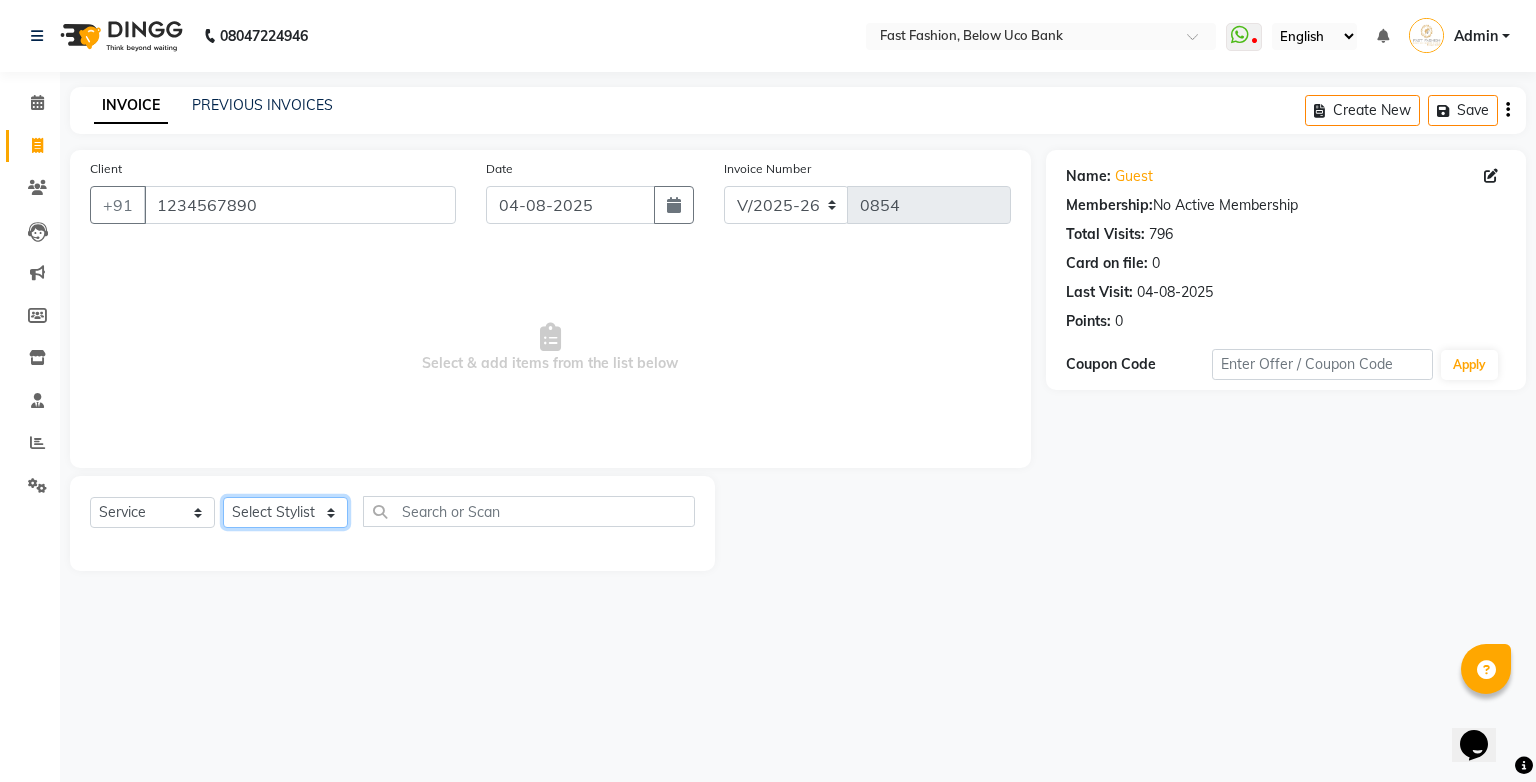 click on "Select Stylist [PERSON] [PERSON] [PERSON] [PERSON] [PERSON] [PERSON] [PERSON] [PERSON] [PERSON] [PERSON] [PERSON] [PERSON]" 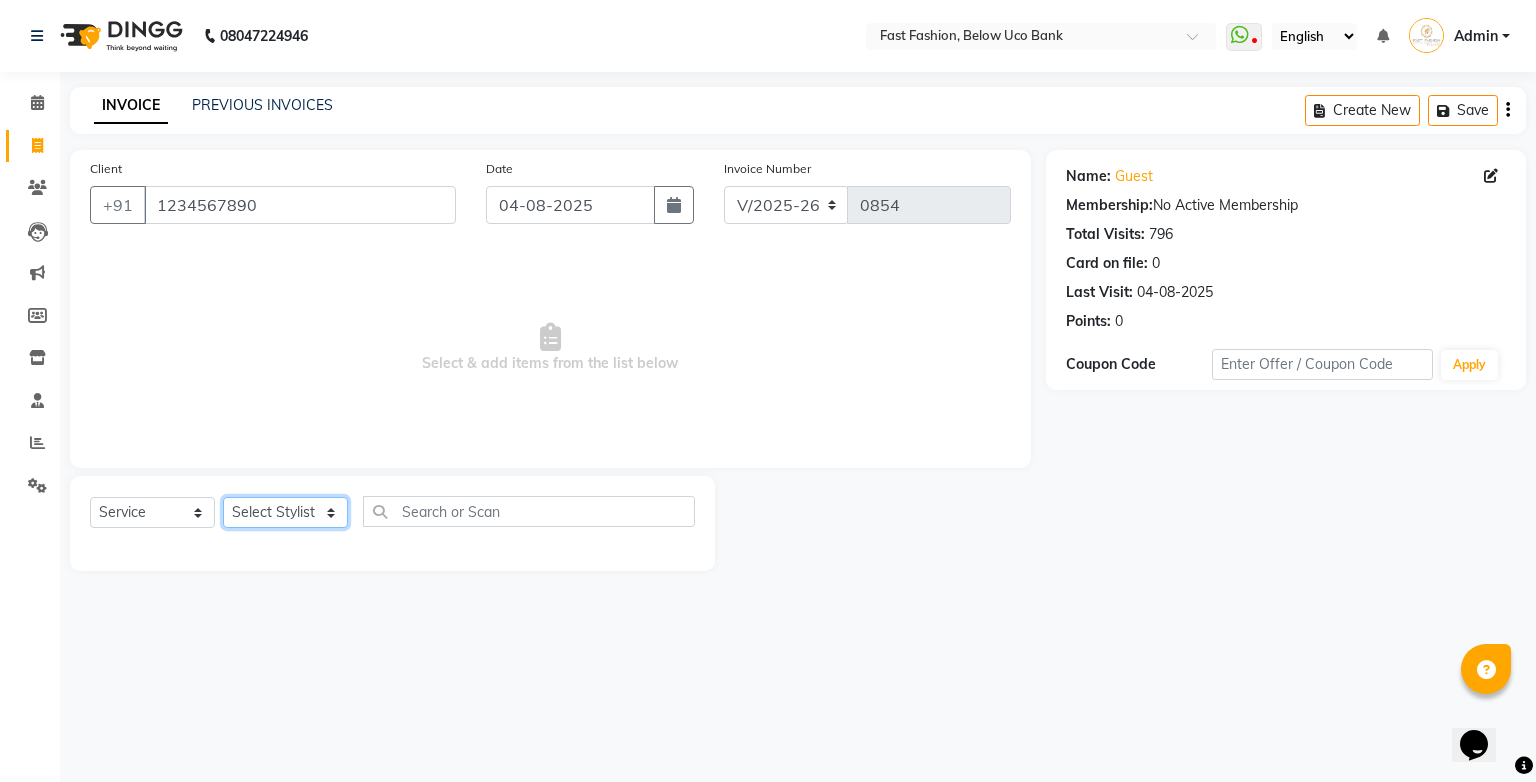 select on "22409" 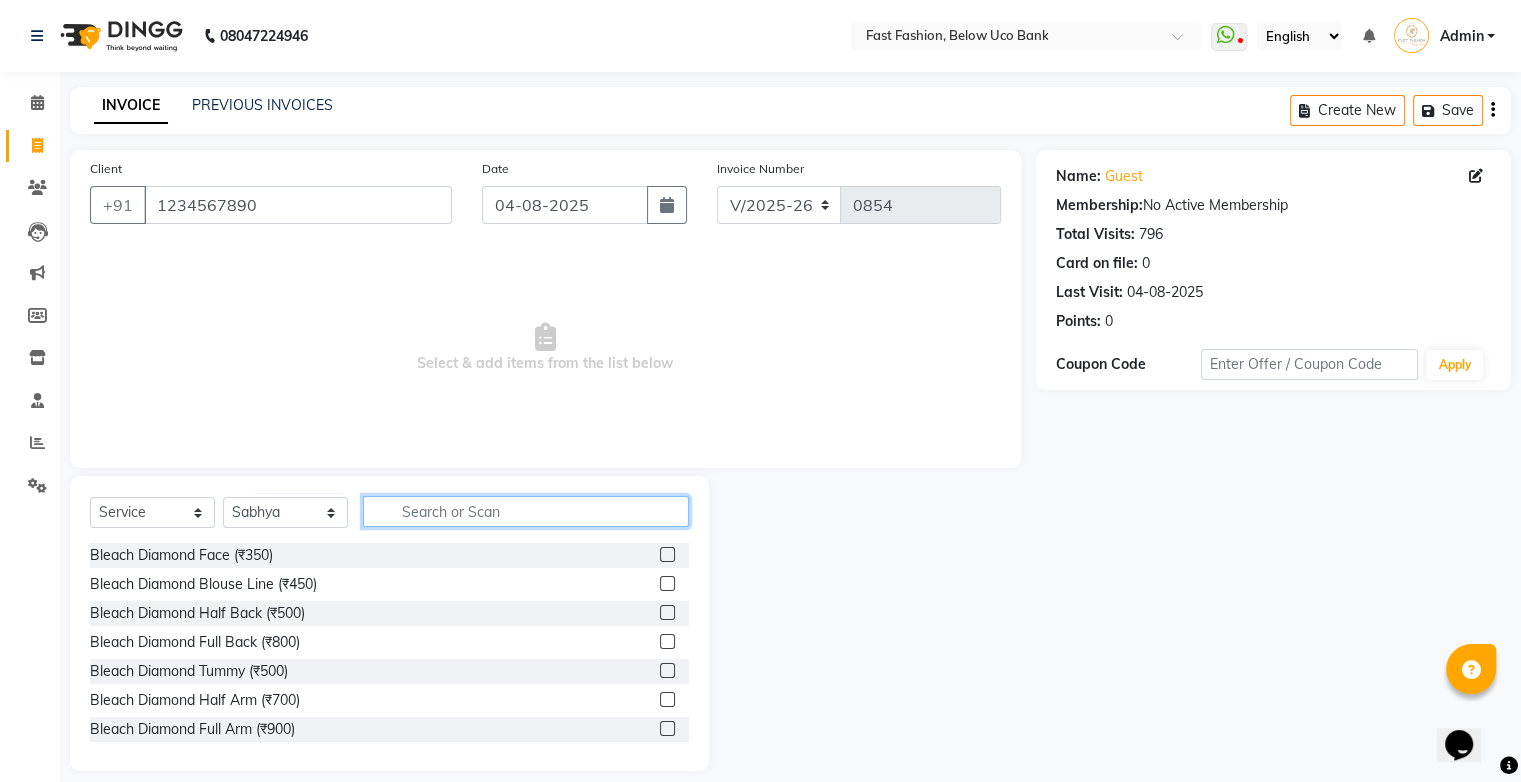 click 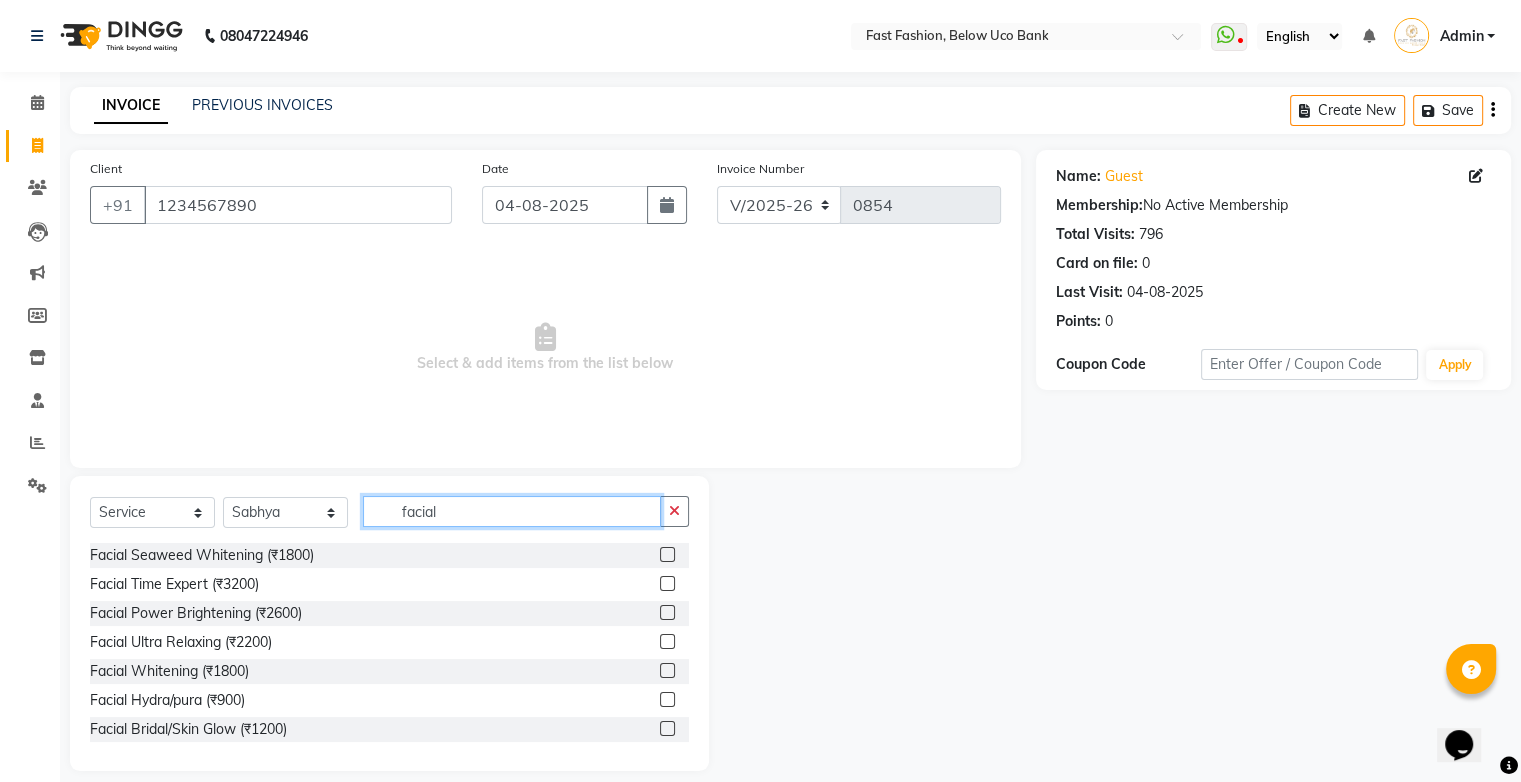 type on "facial" 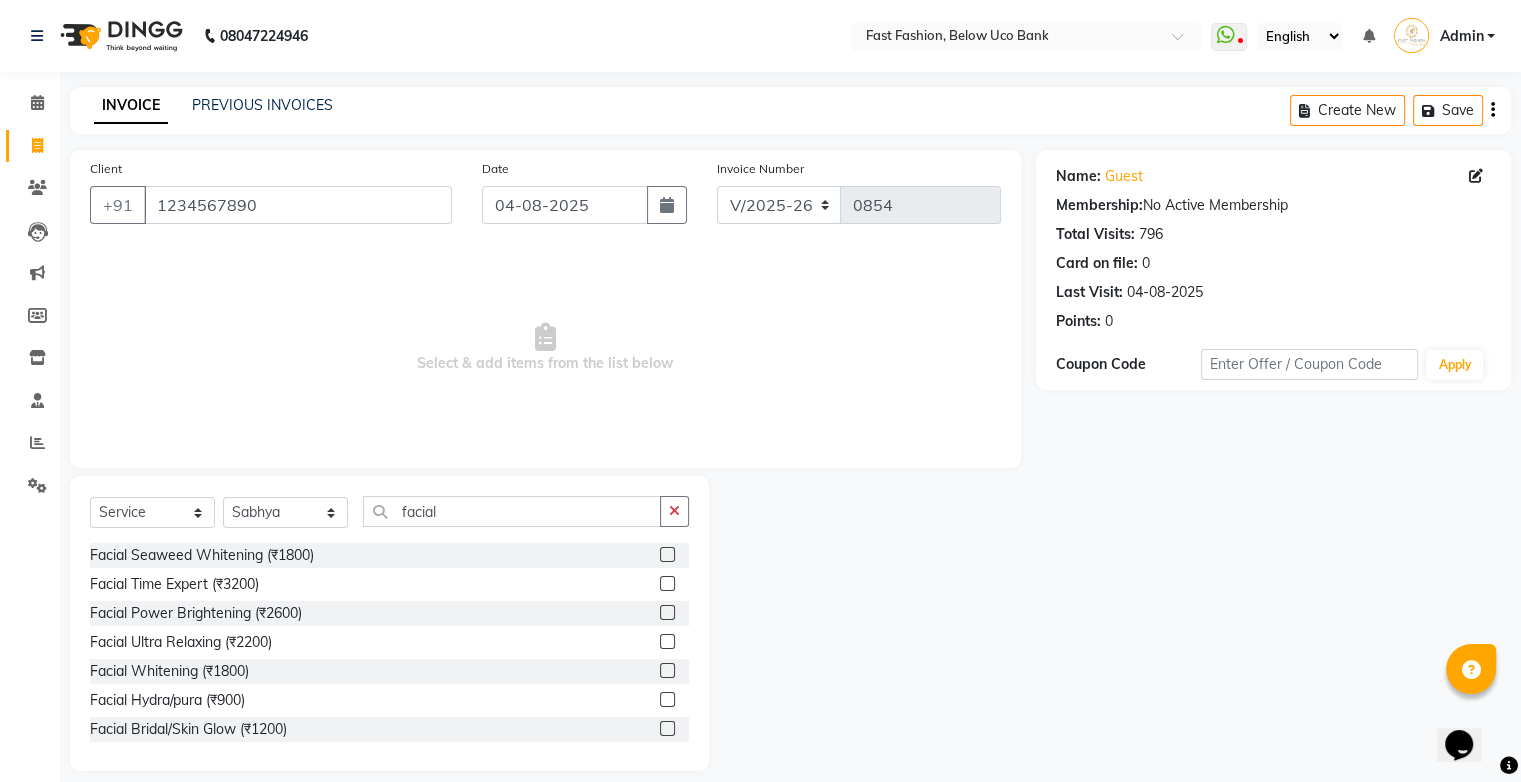 click 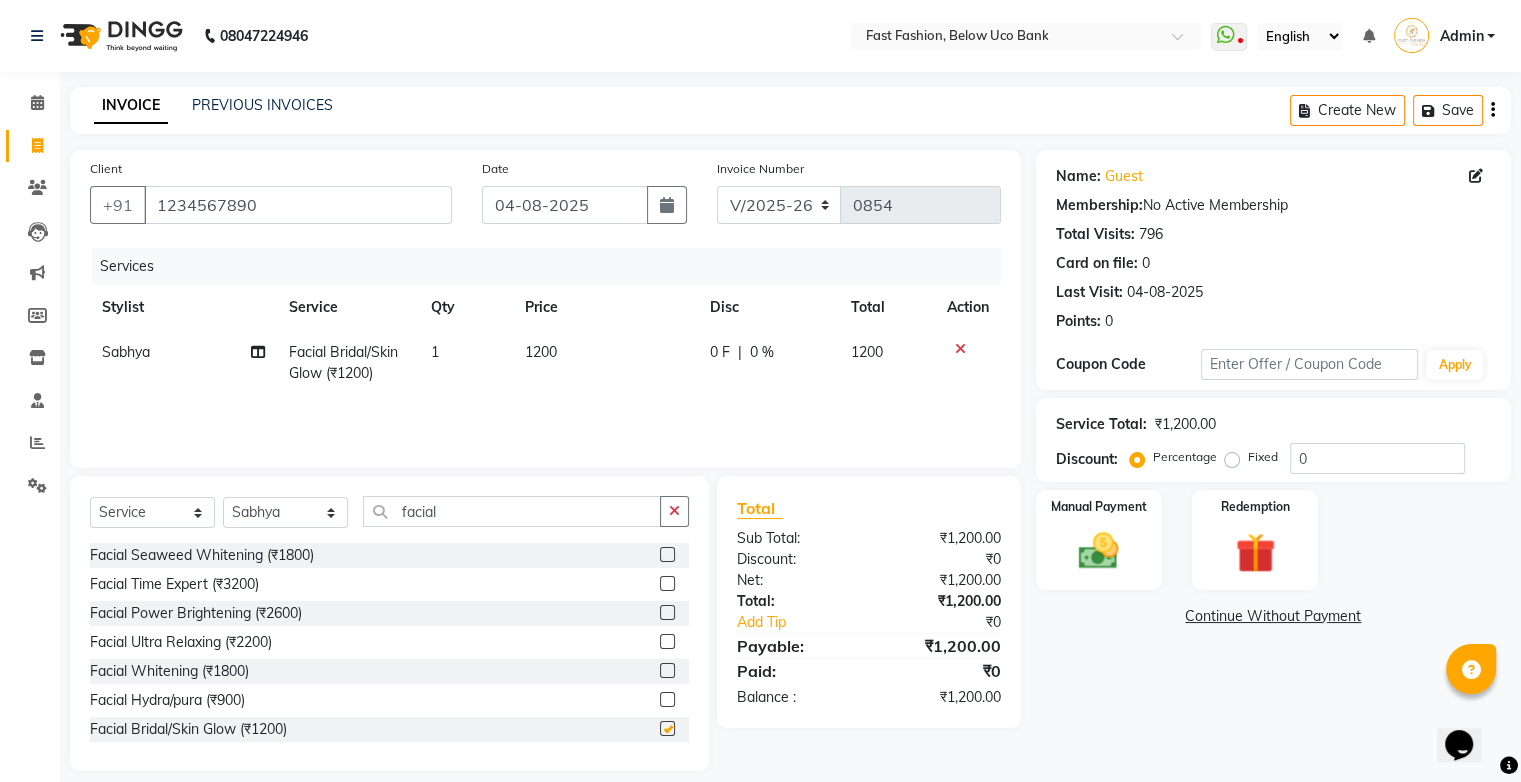 checkbox on "false" 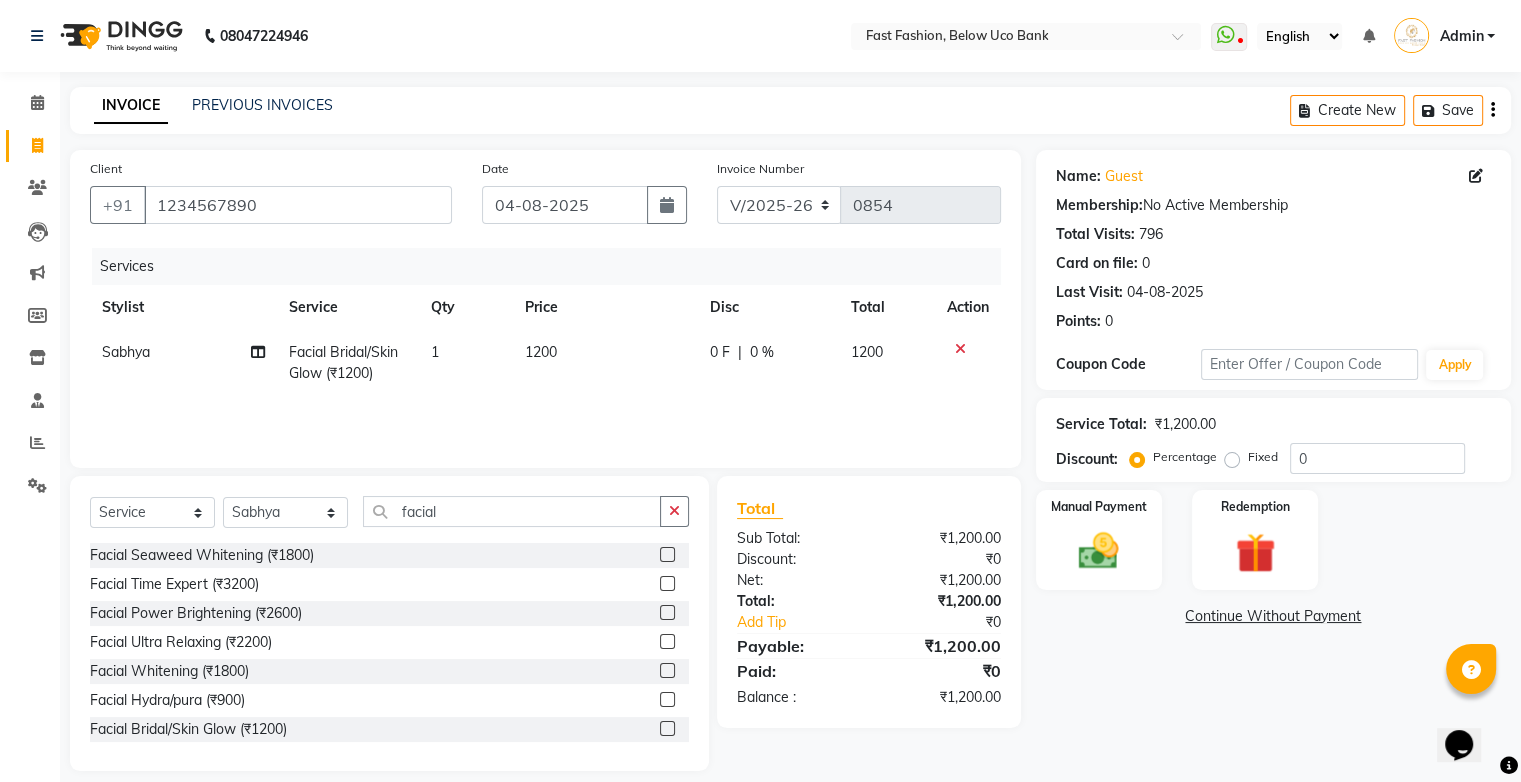 click on "Fixed" 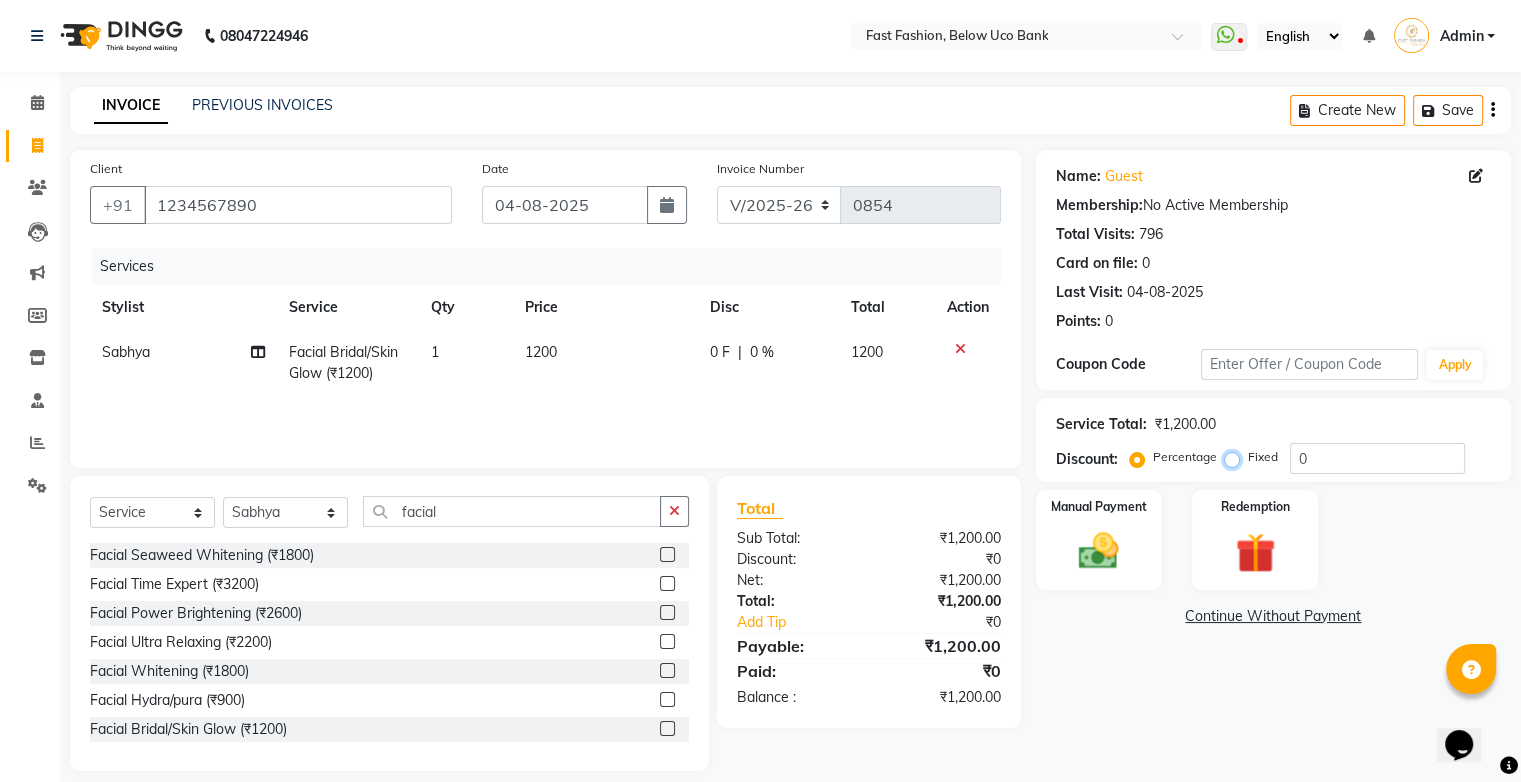 click on "Fixed" at bounding box center (1236, 457) 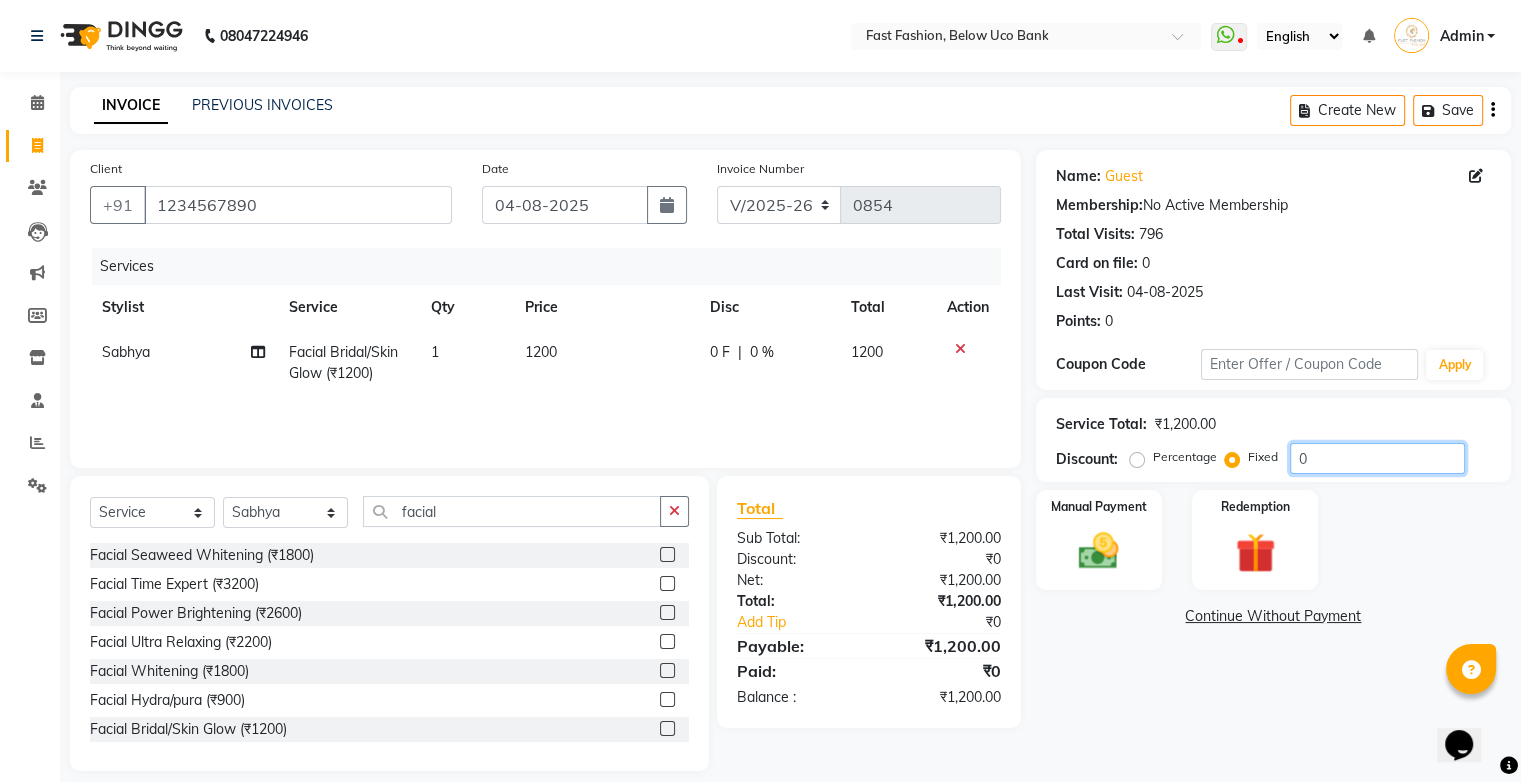 click on "0" 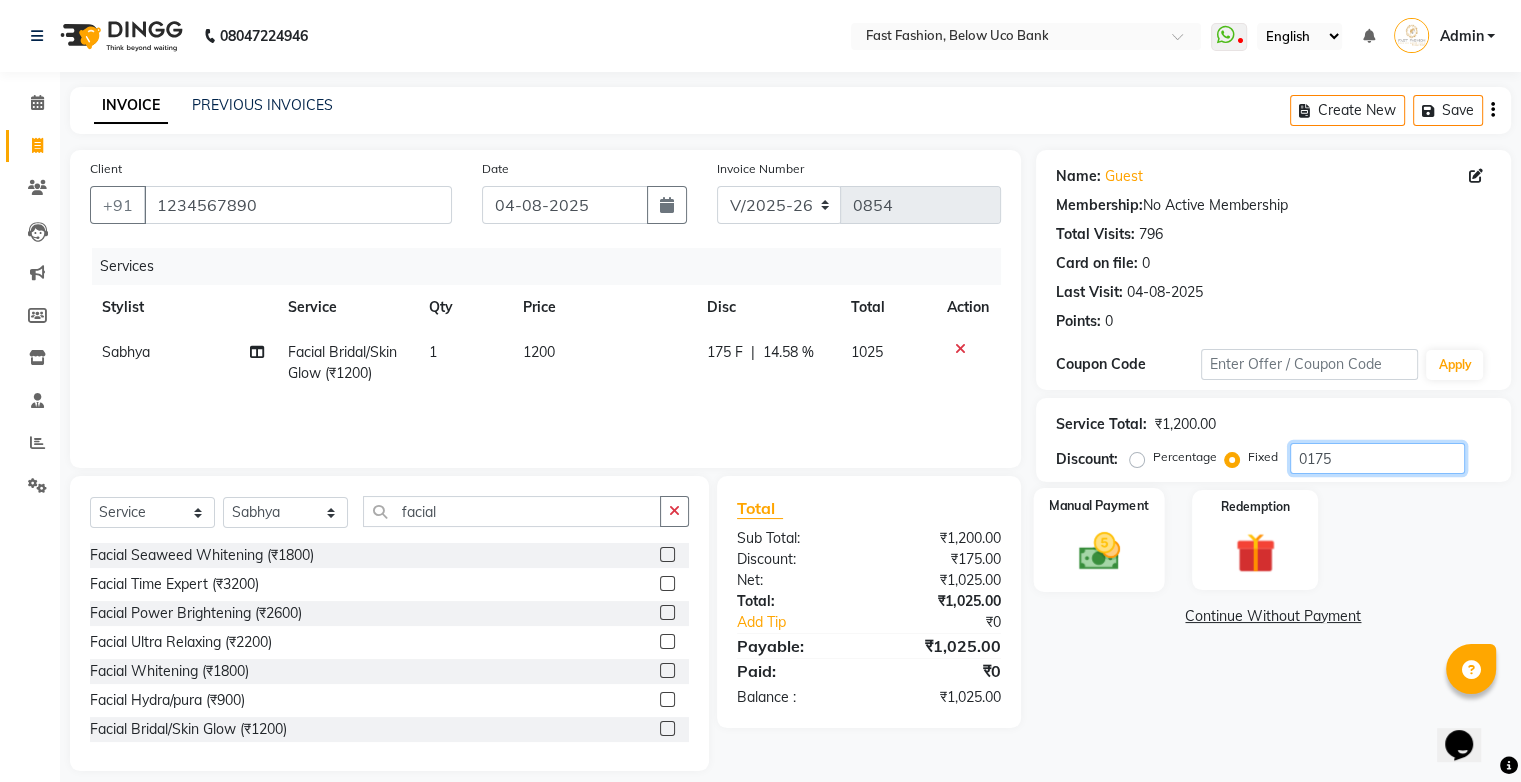 type on "0175" 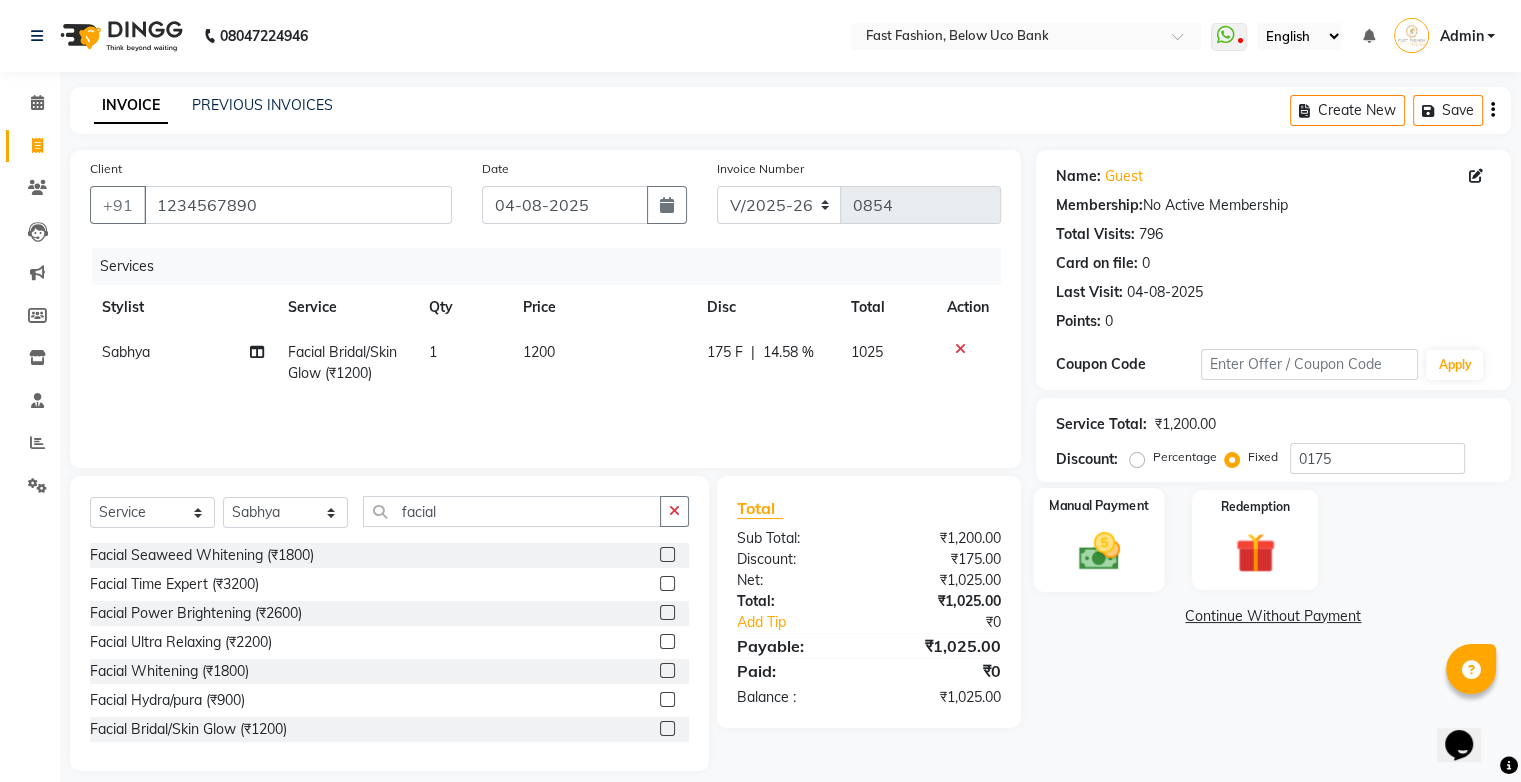 click 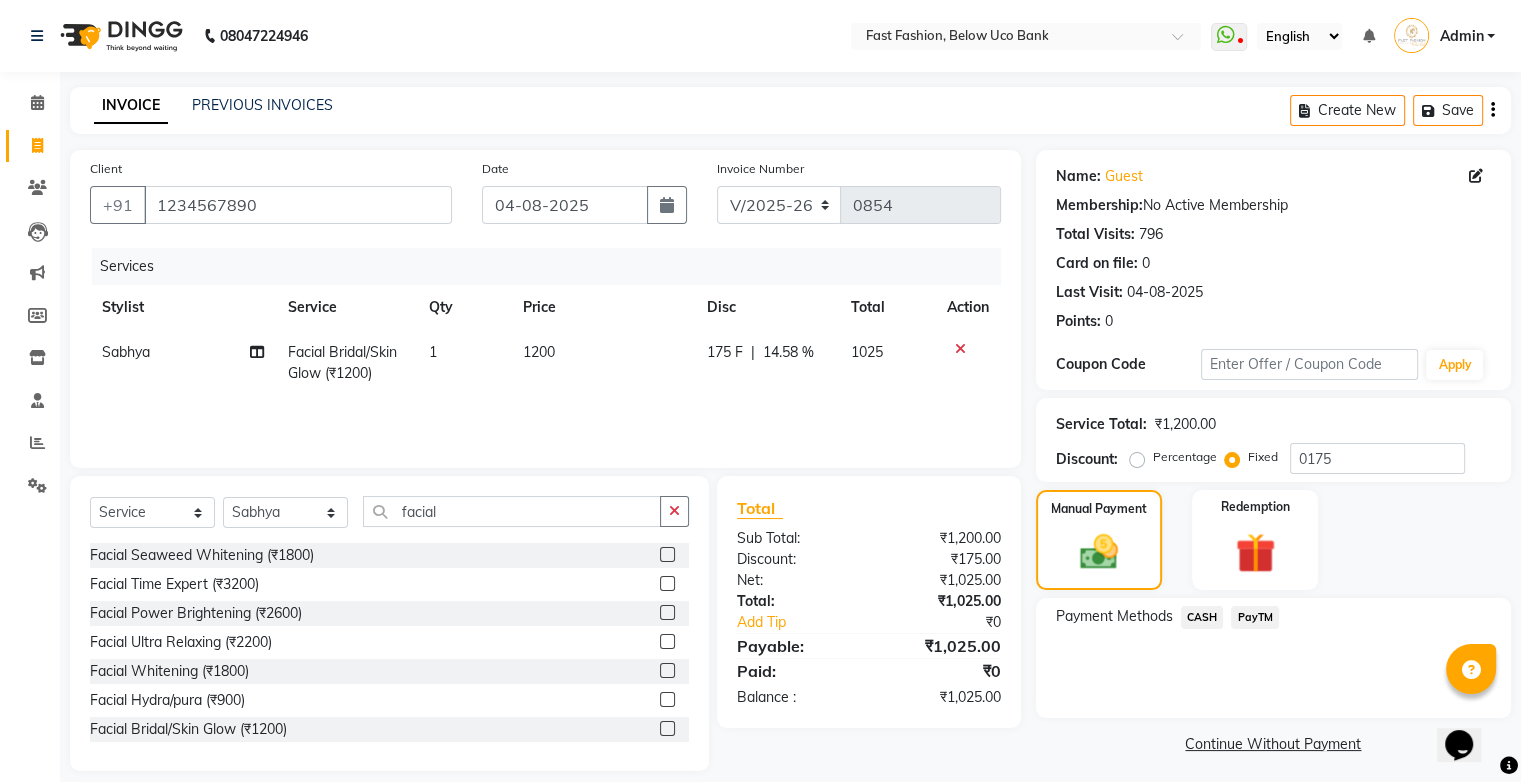 click on "PayTM" 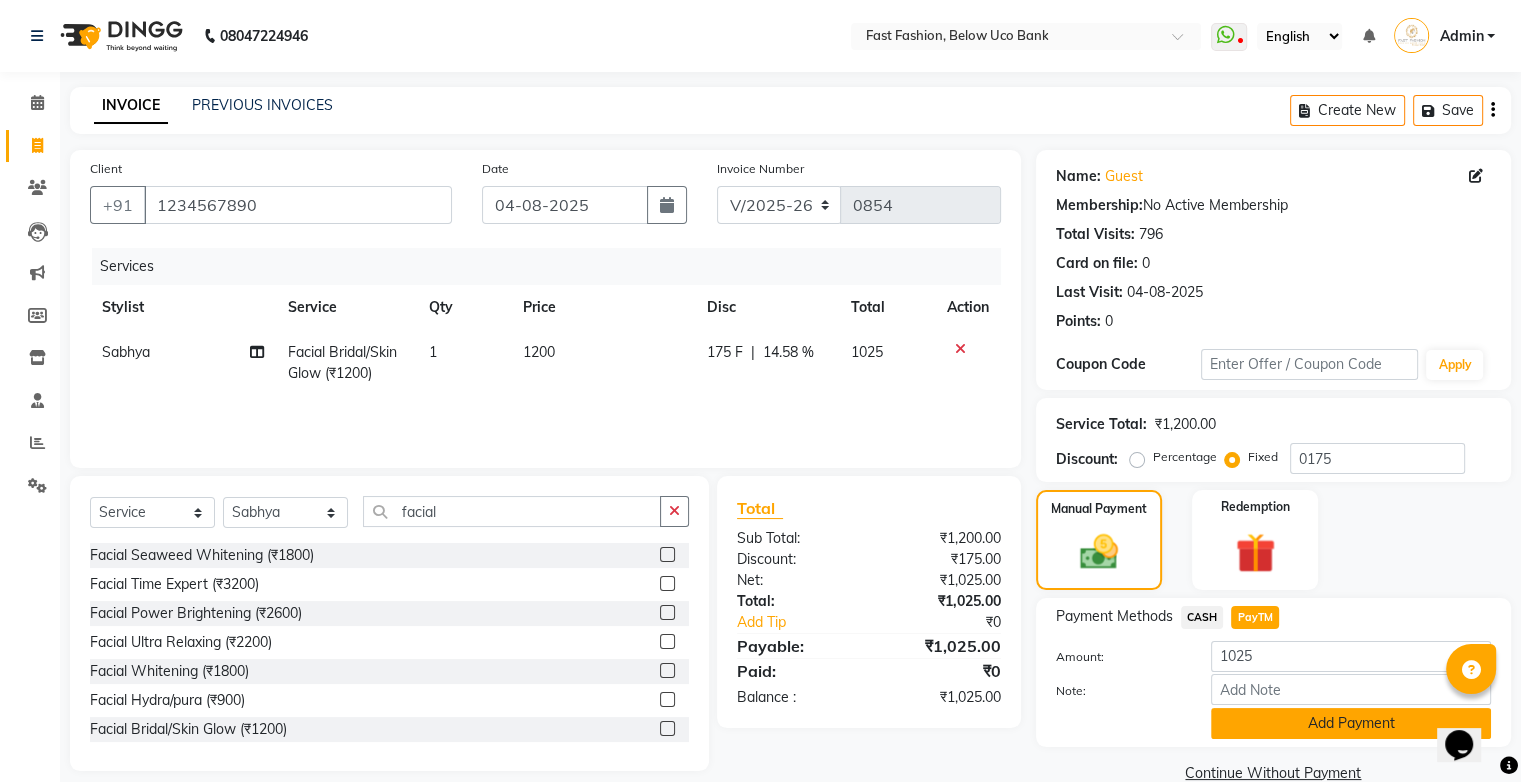 click on "Add Payment" 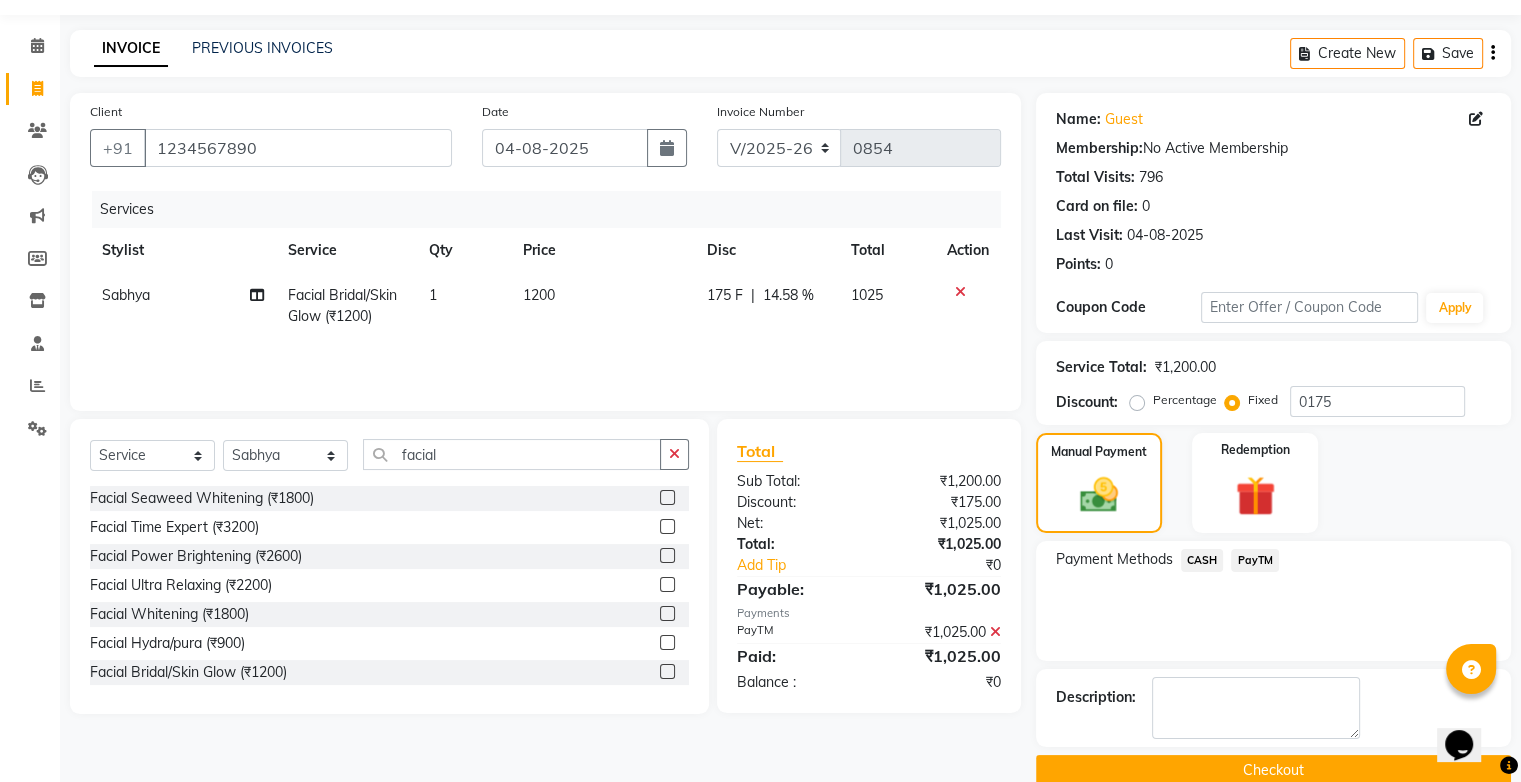 scroll, scrollTop: 88, scrollLeft: 0, axis: vertical 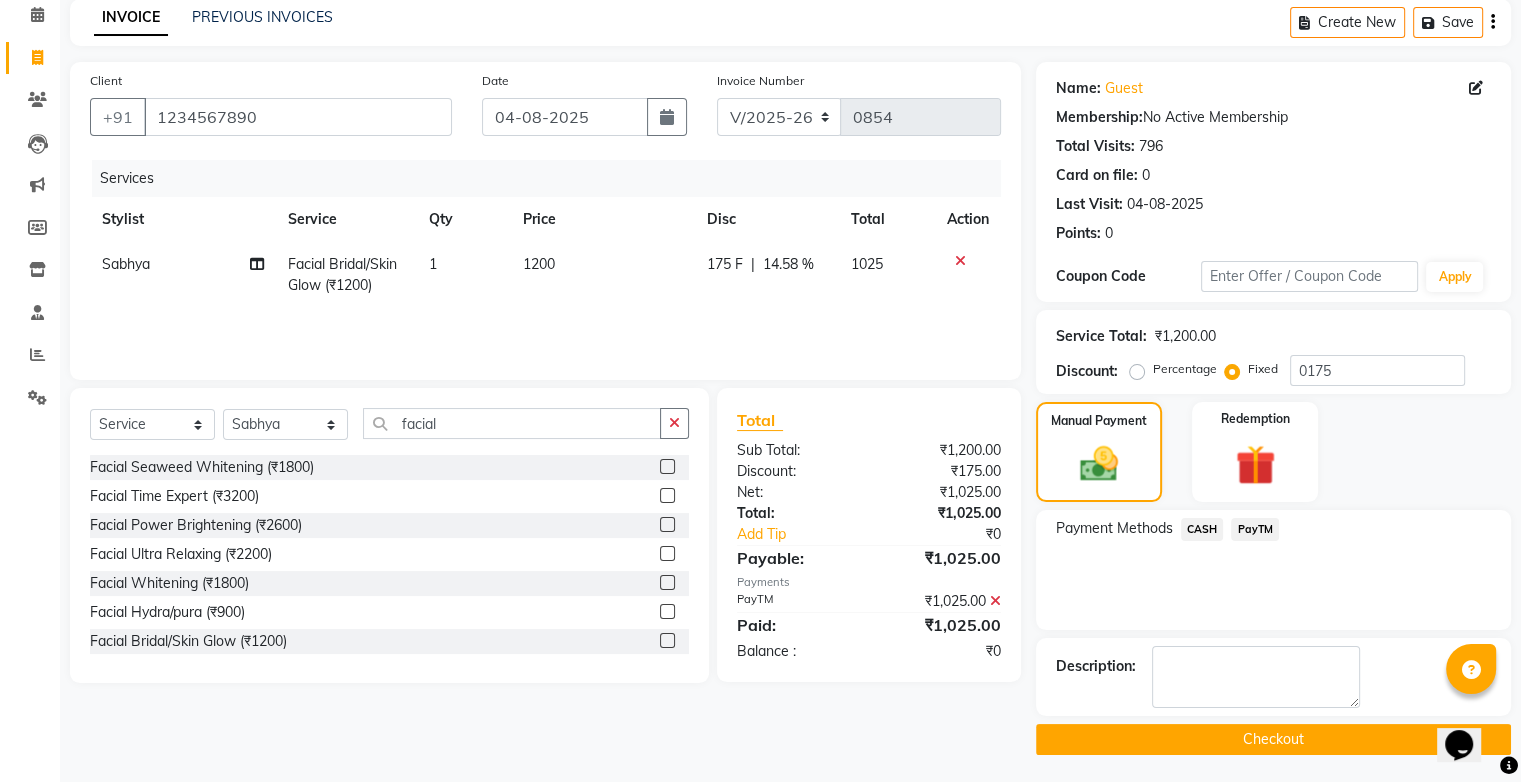 click on "Checkout" 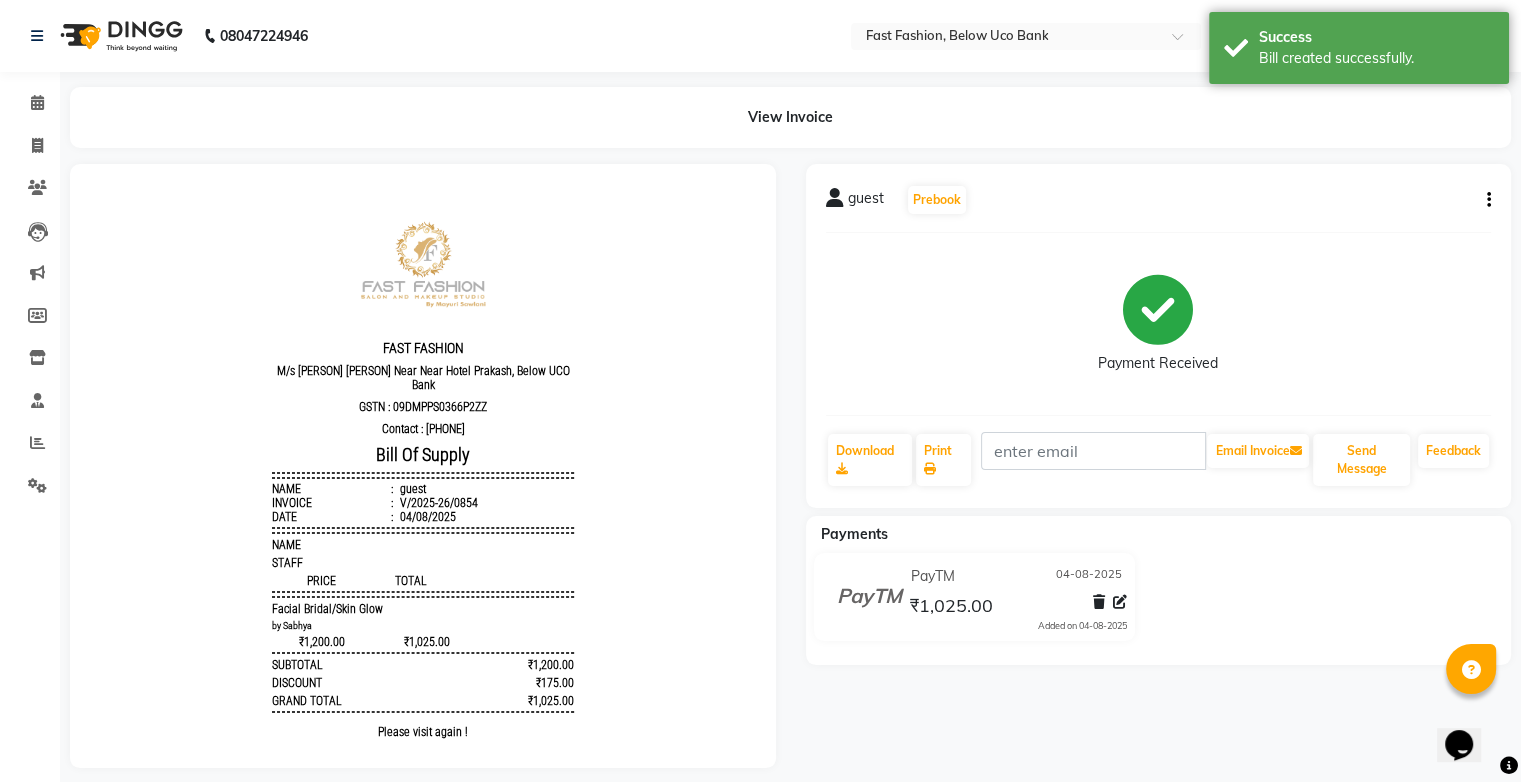 scroll, scrollTop: 0, scrollLeft: 0, axis: both 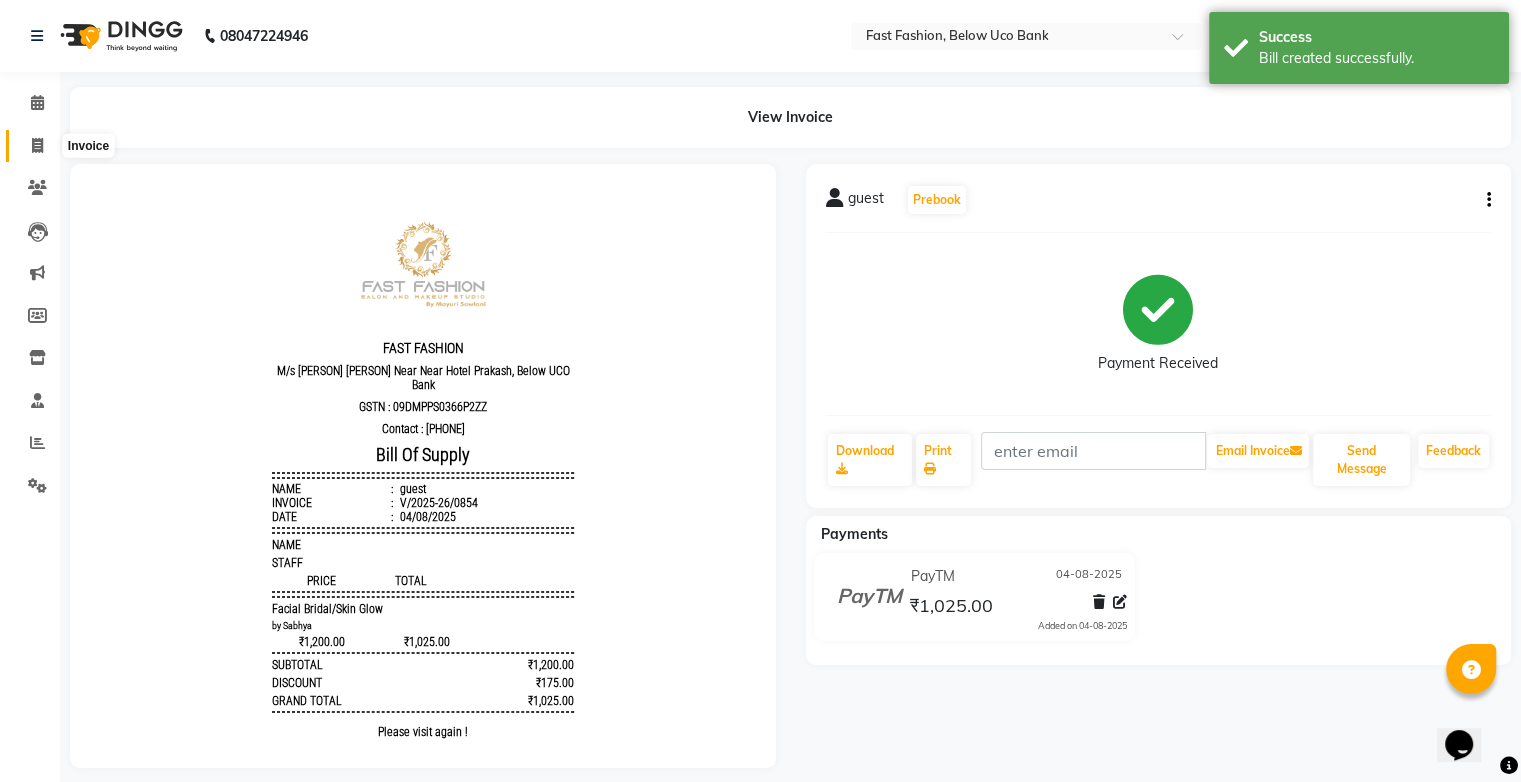 click 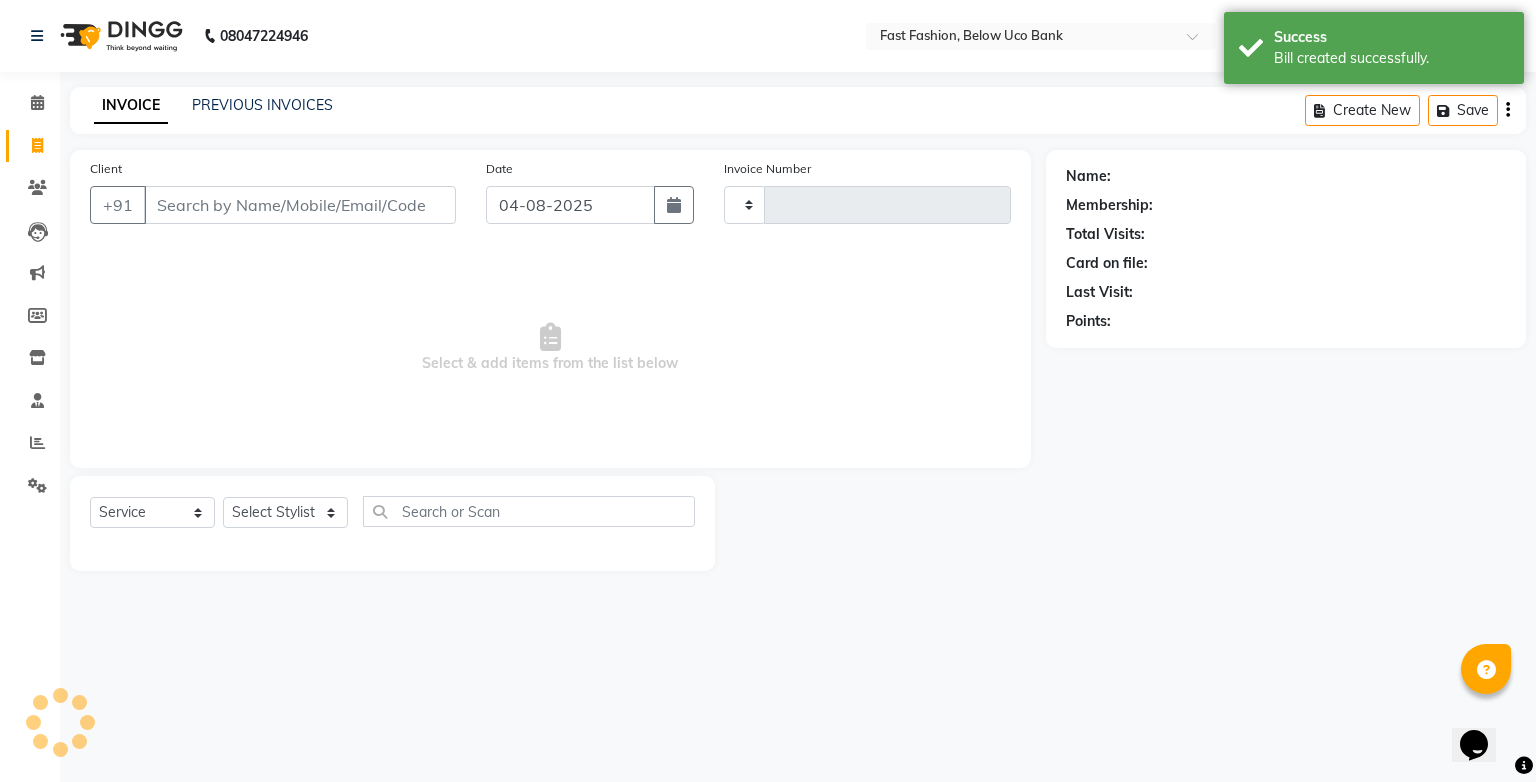 type on "0855" 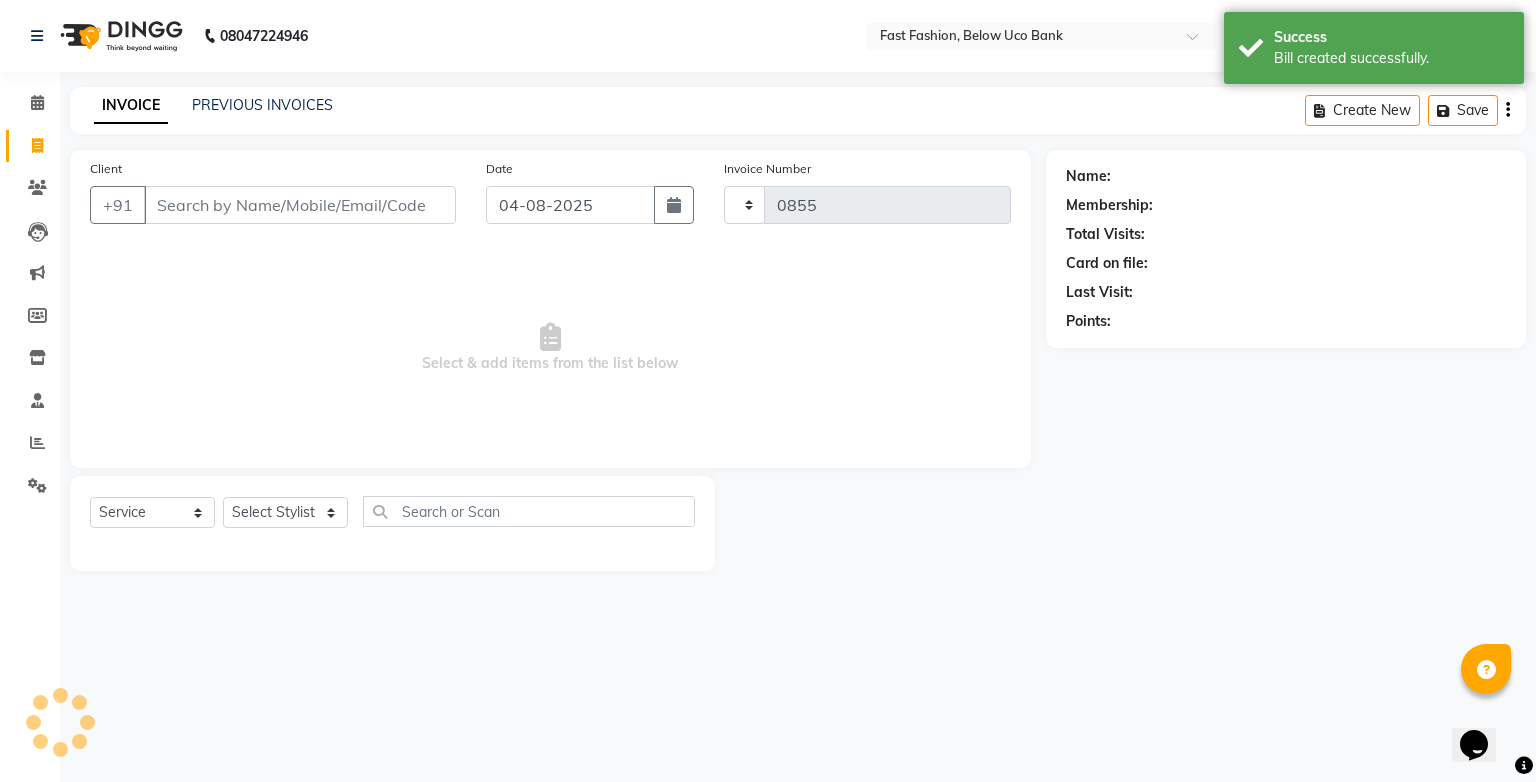 select on "4228" 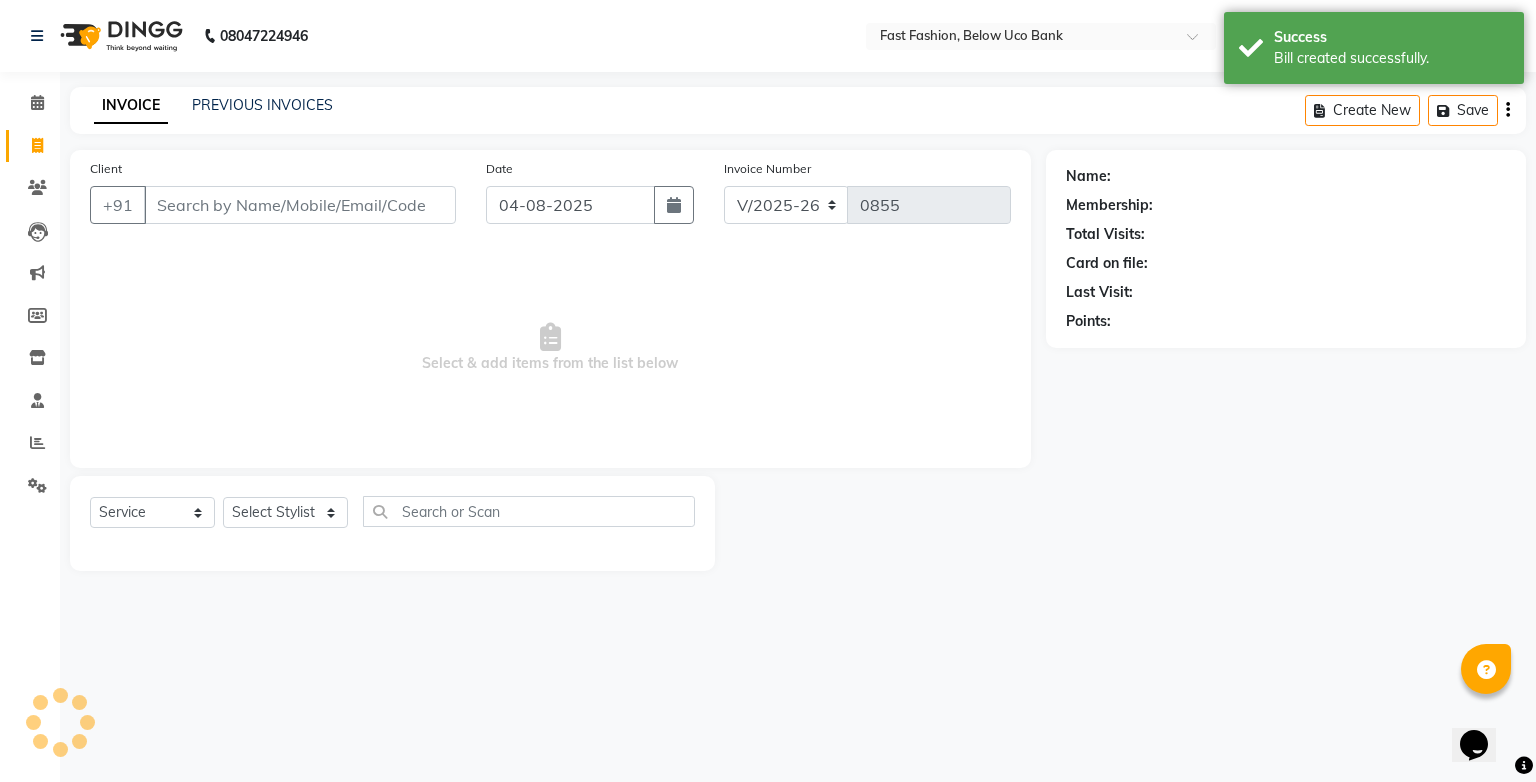 click on "Client" at bounding box center [300, 205] 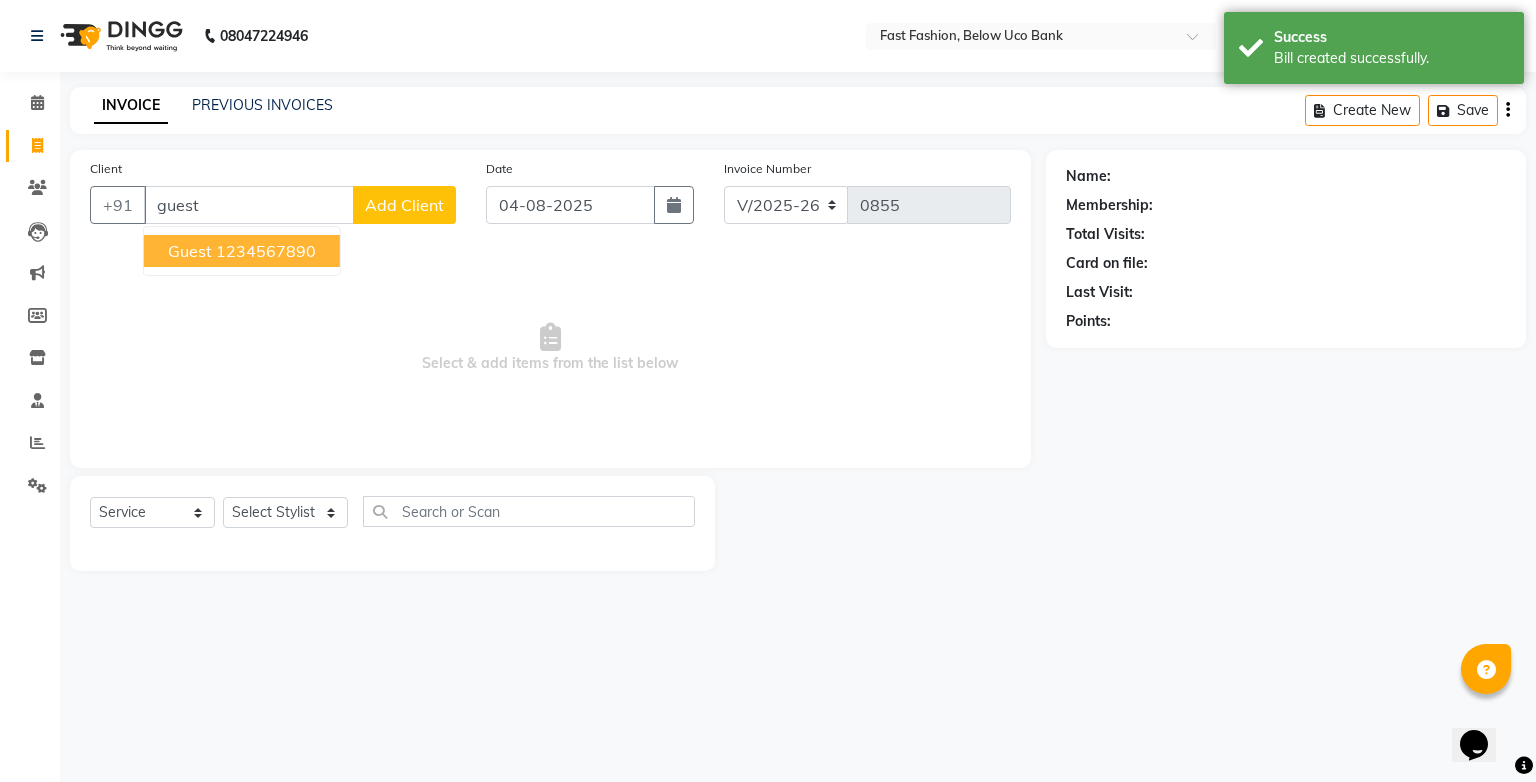 click on "guest" at bounding box center [190, 251] 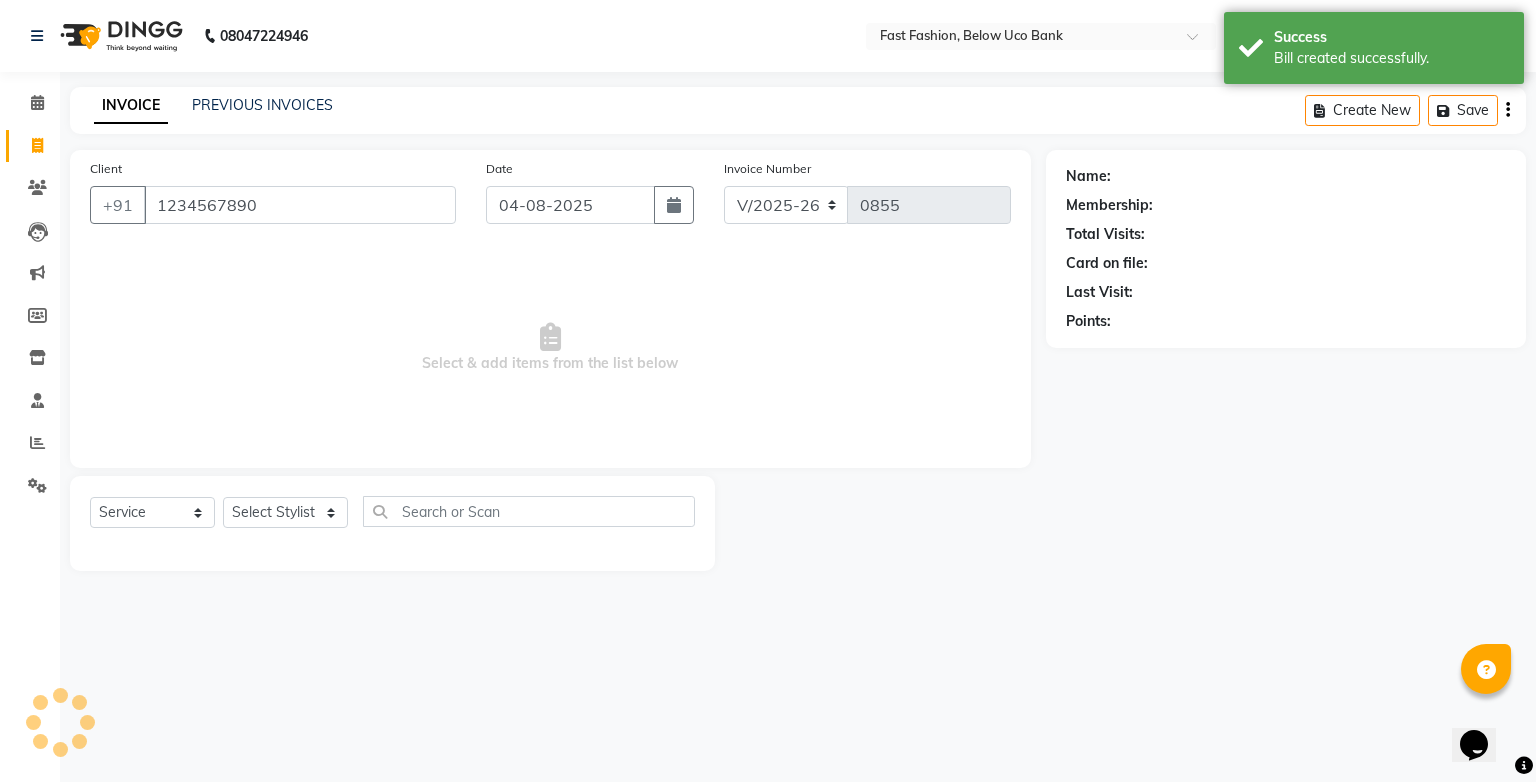 type on "1234567890" 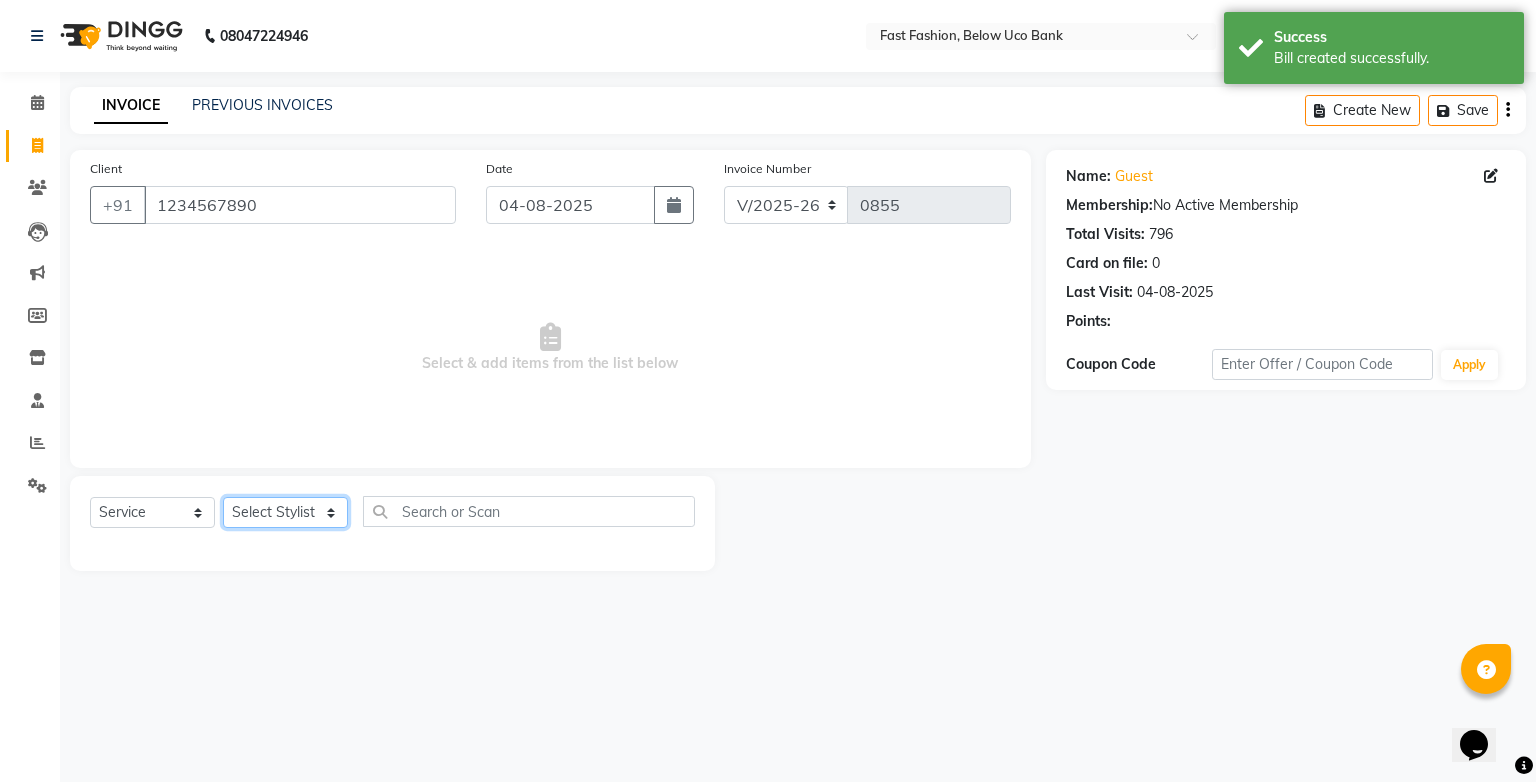 click on "Select Stylist [PERSON] [PERSON] [PERSON] [PERSON] [PERSON] [PERSON] [PERSON] [PERSON] [PERSON] [PERSON] [PERSON] [PERSON]" 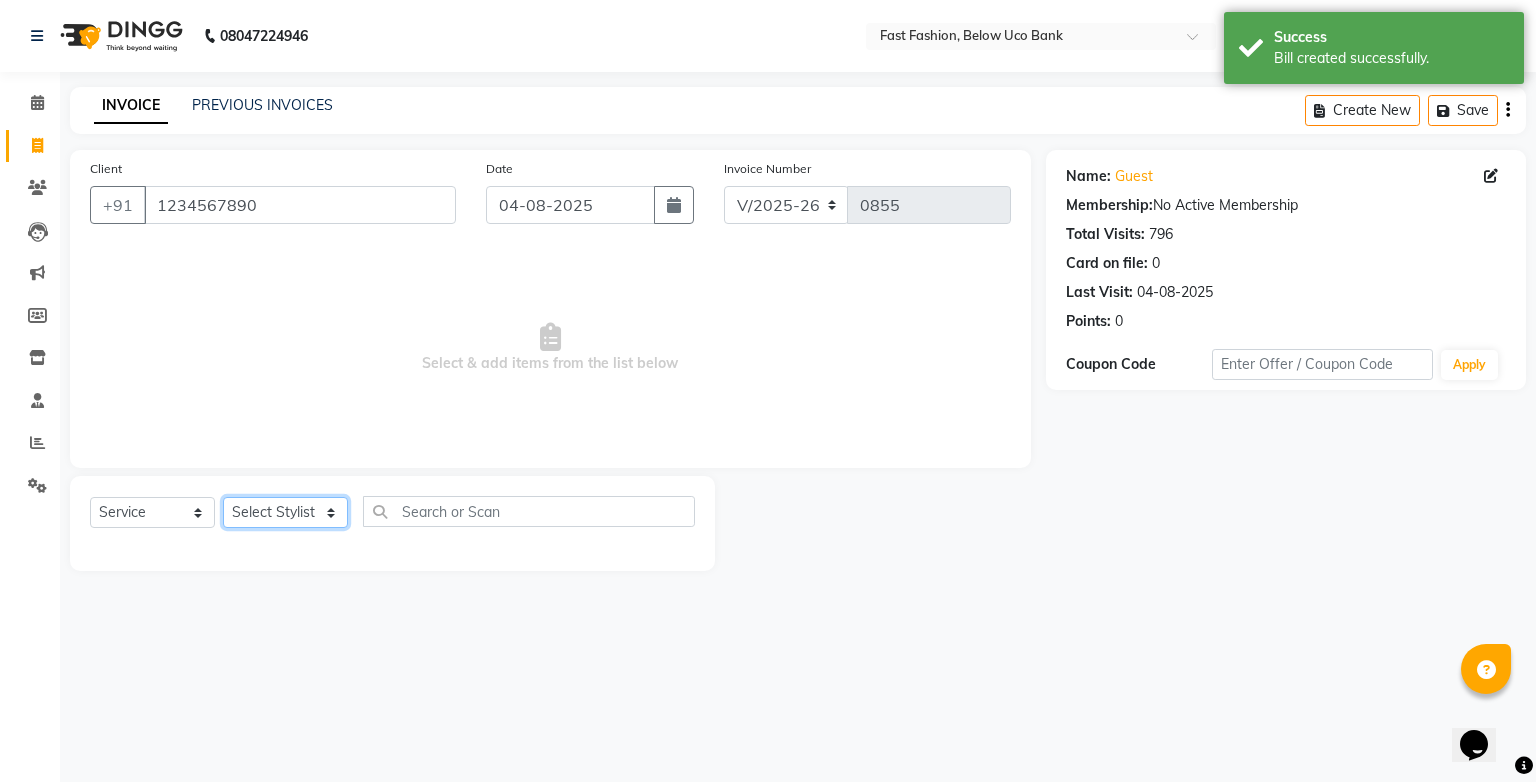 select on "22048" 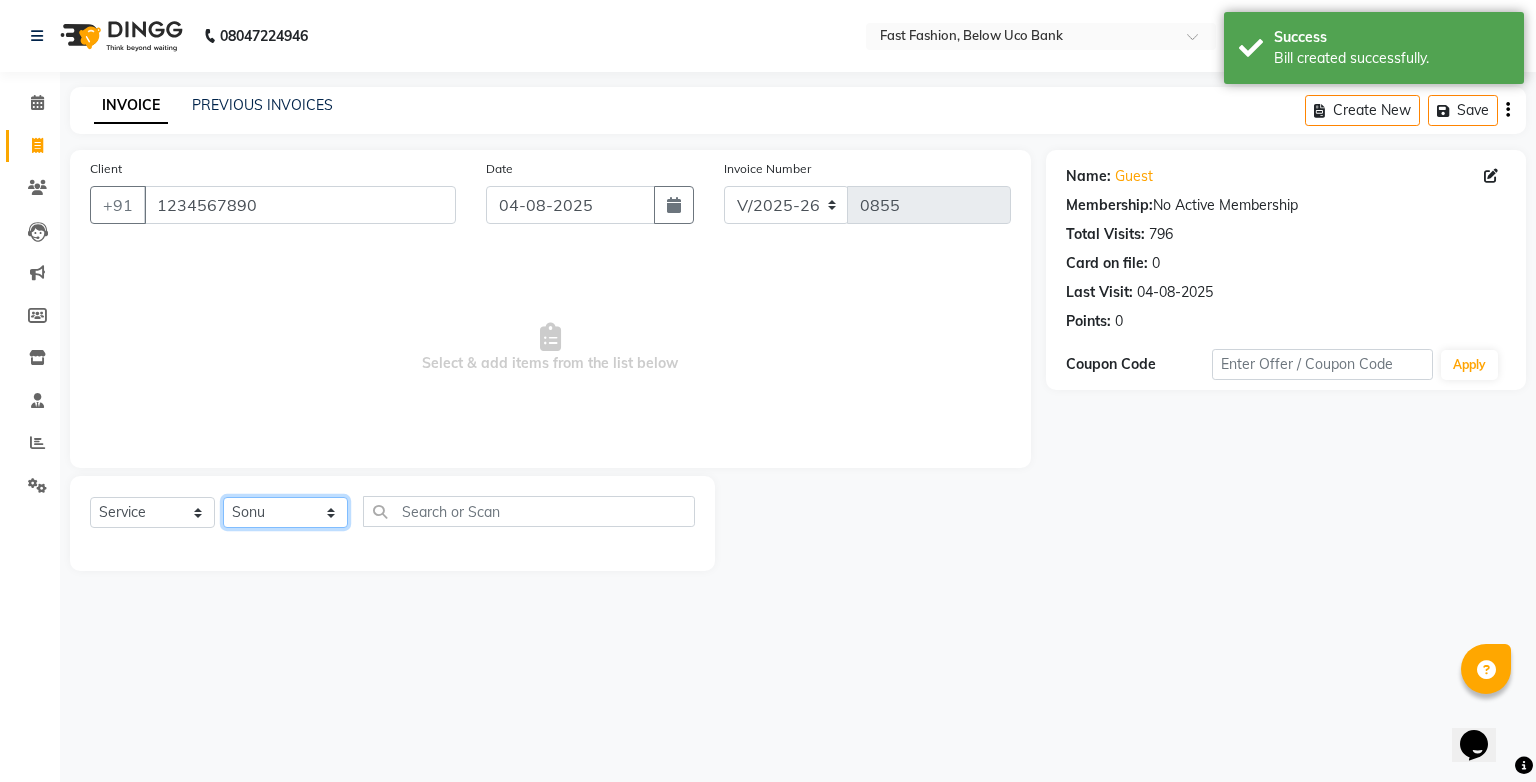 click on "Select Stylist [PERSON] [PERSON] [PERSON] [PERSON] [PERSON] [PERSON] [PERSON] [PERSON] [PERSON] [PERSON] [PERSON] [PERSON]" 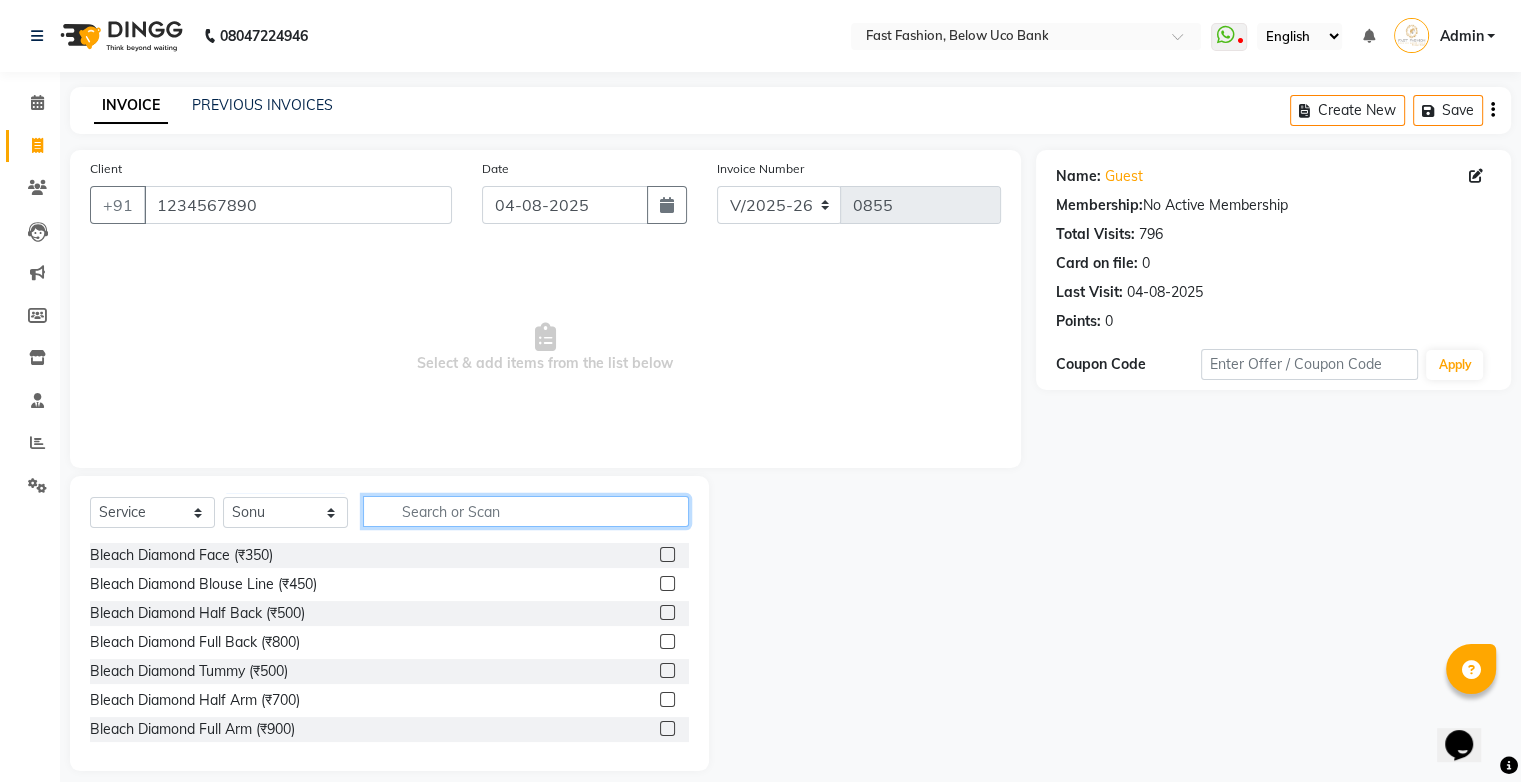 click 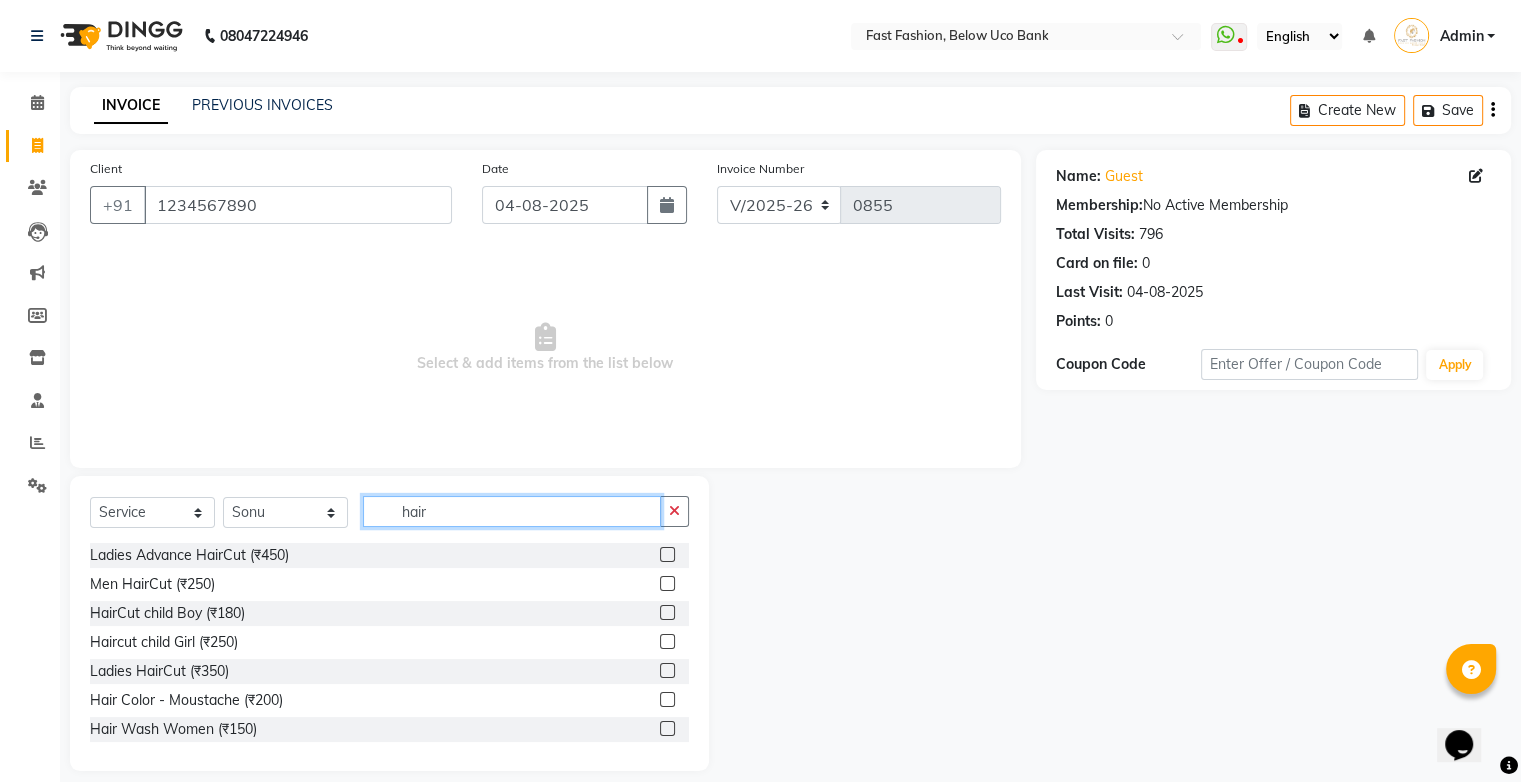 type on "hair" 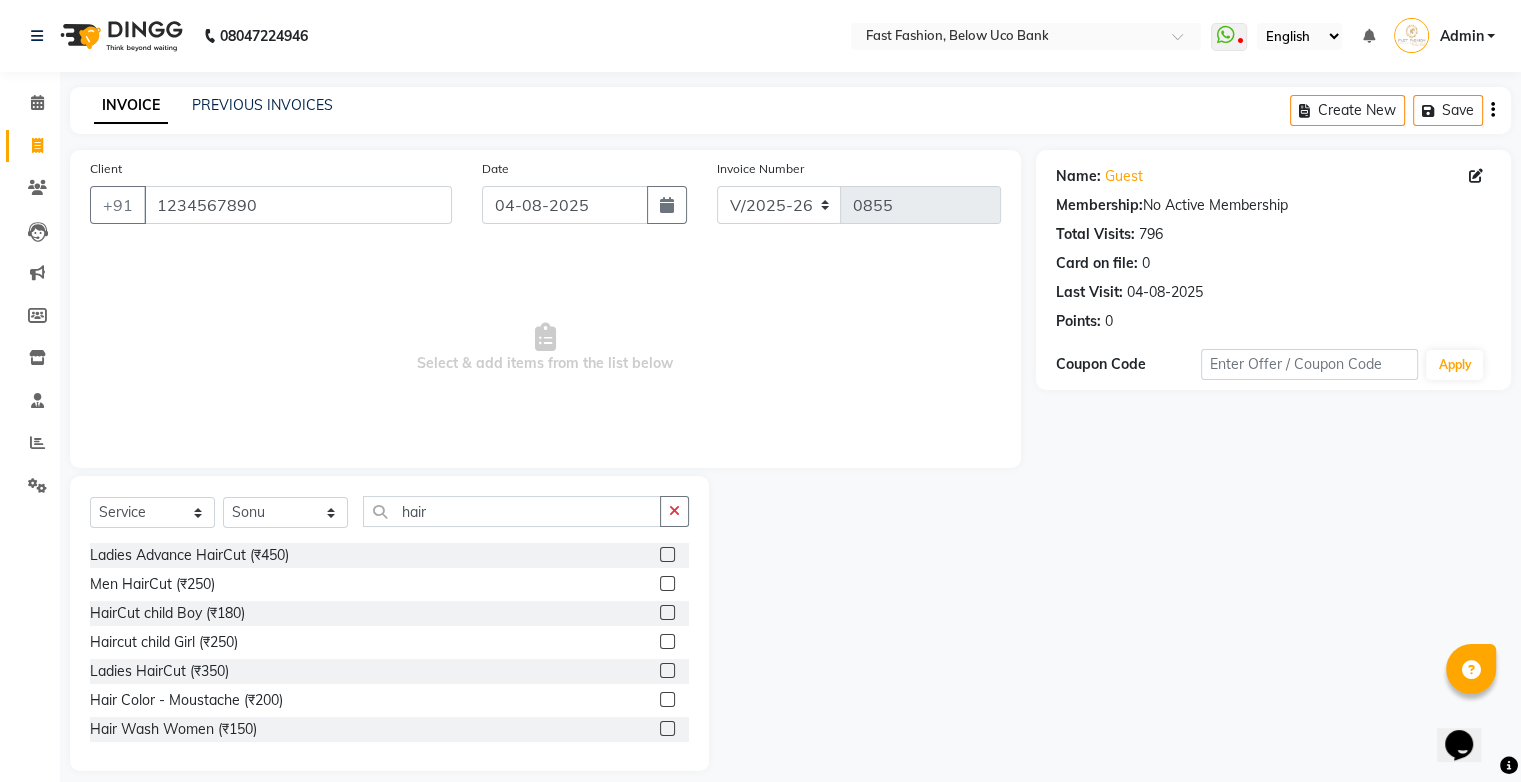 click 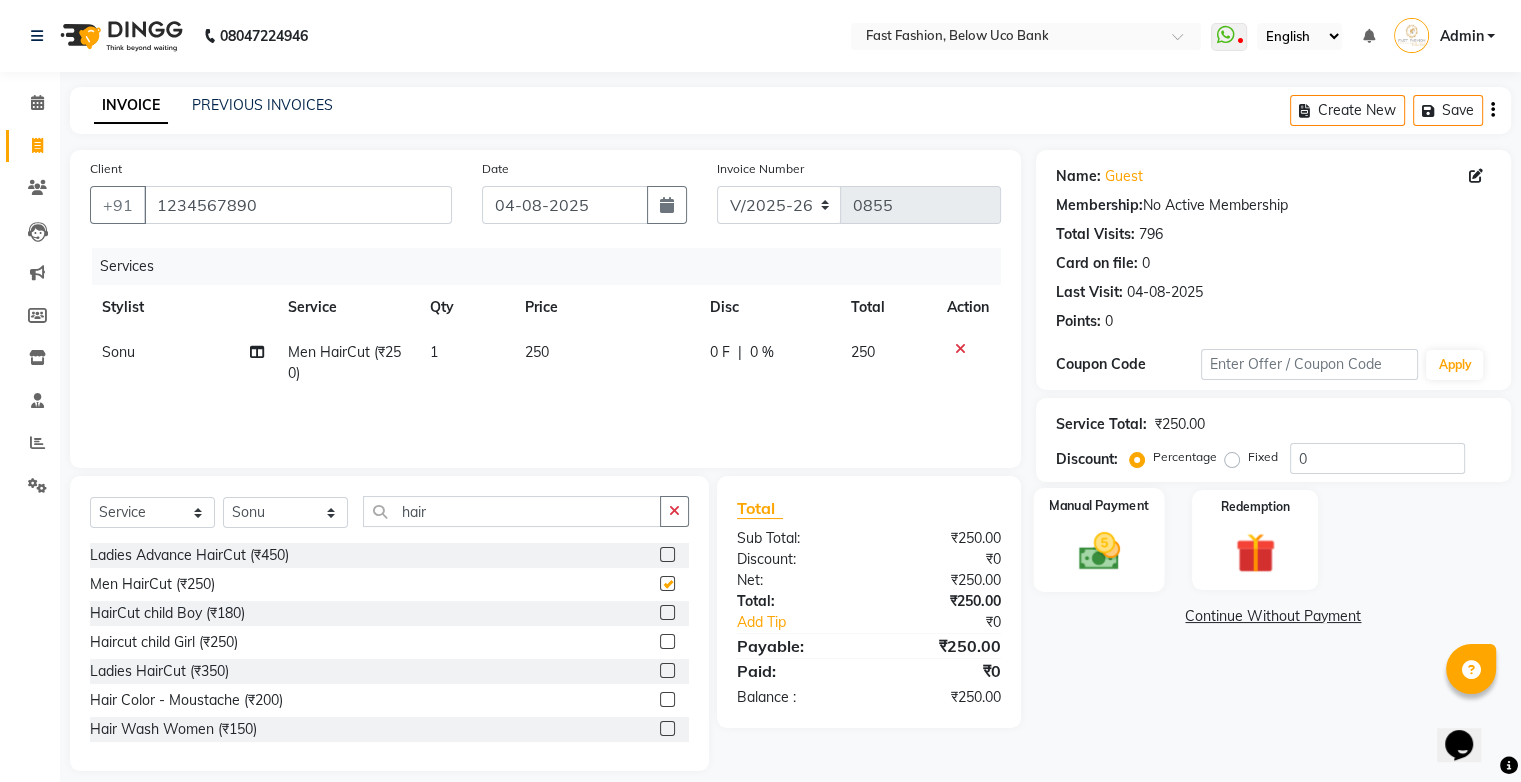 checkbox on "false" 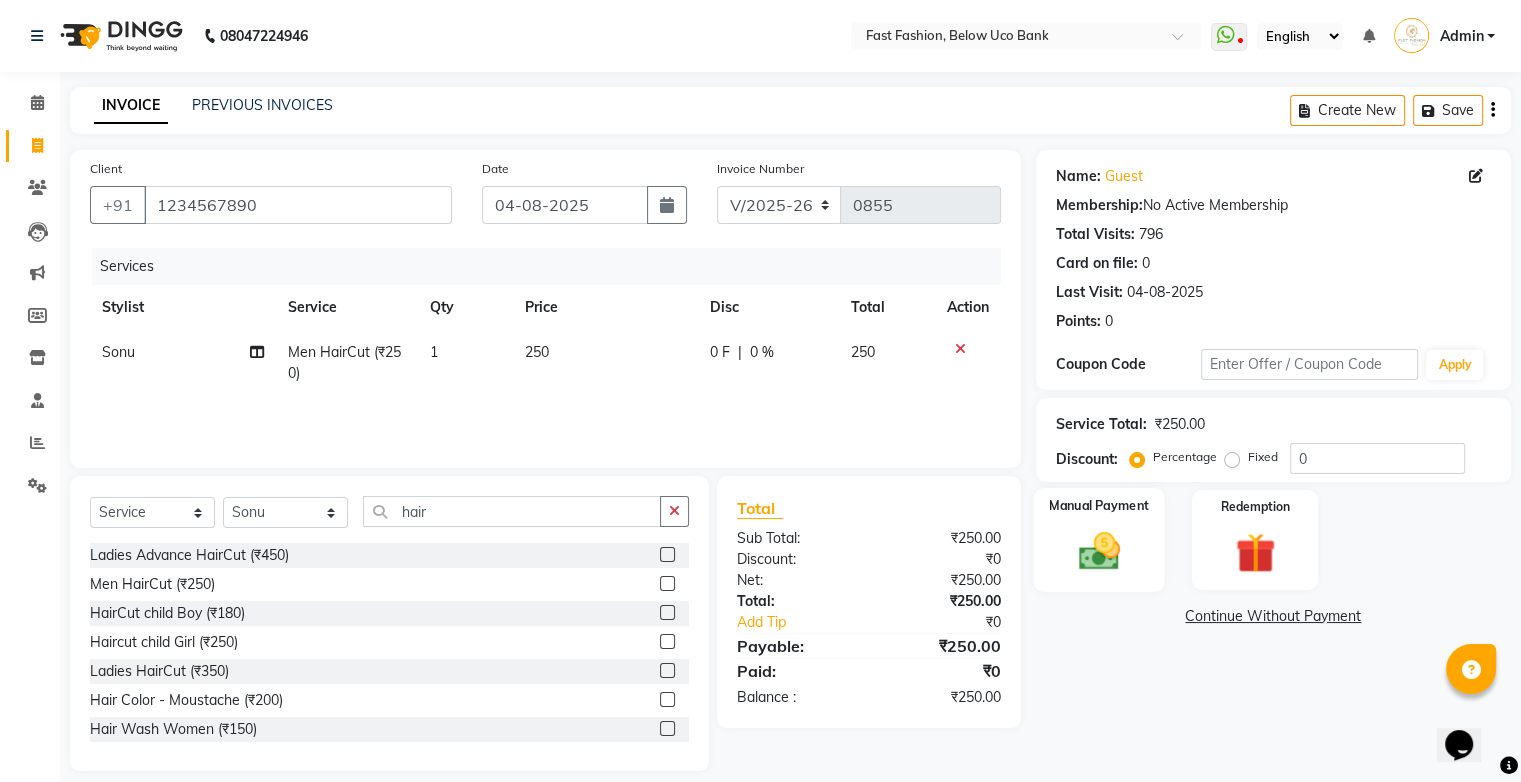 click 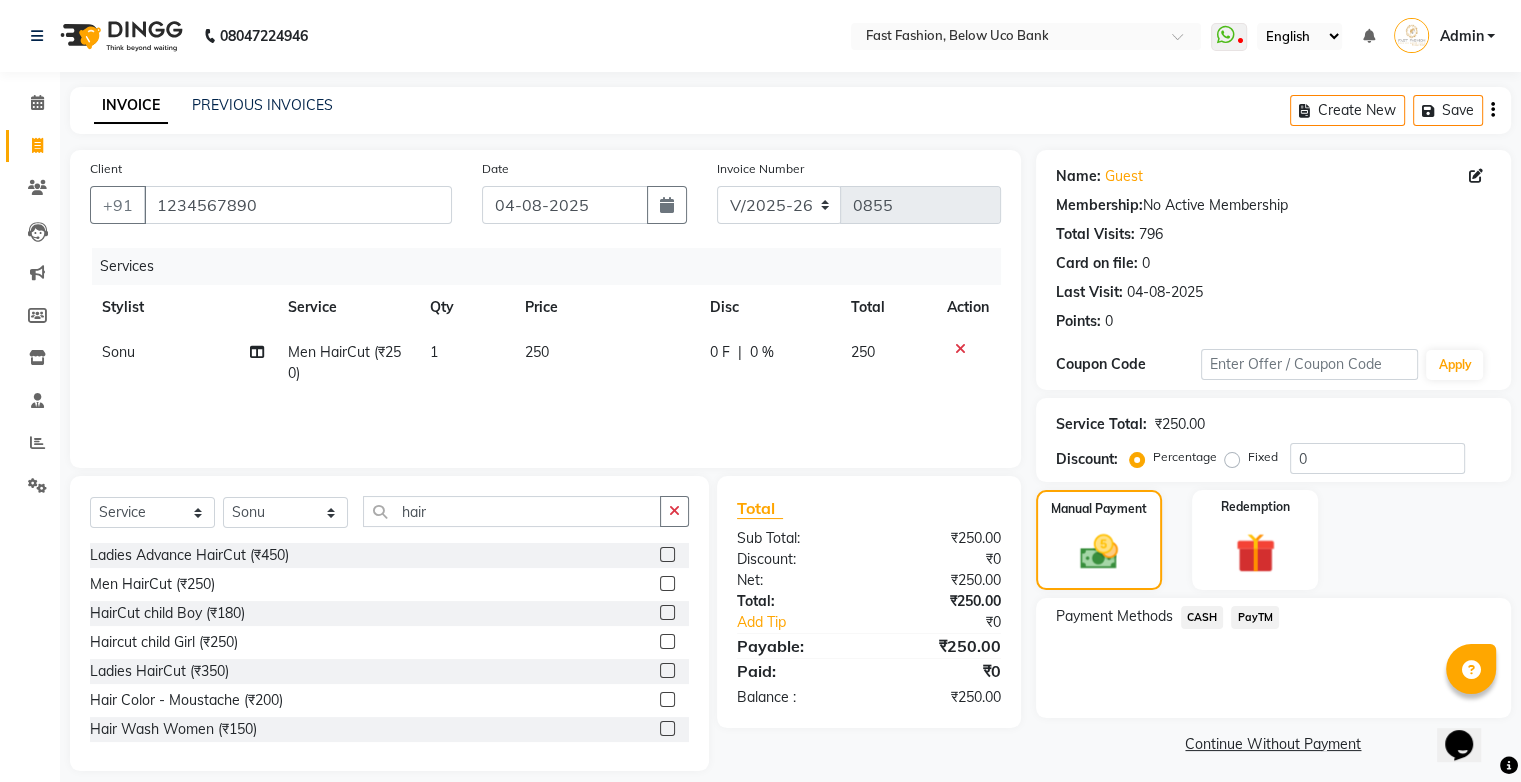 click on "PayTM" 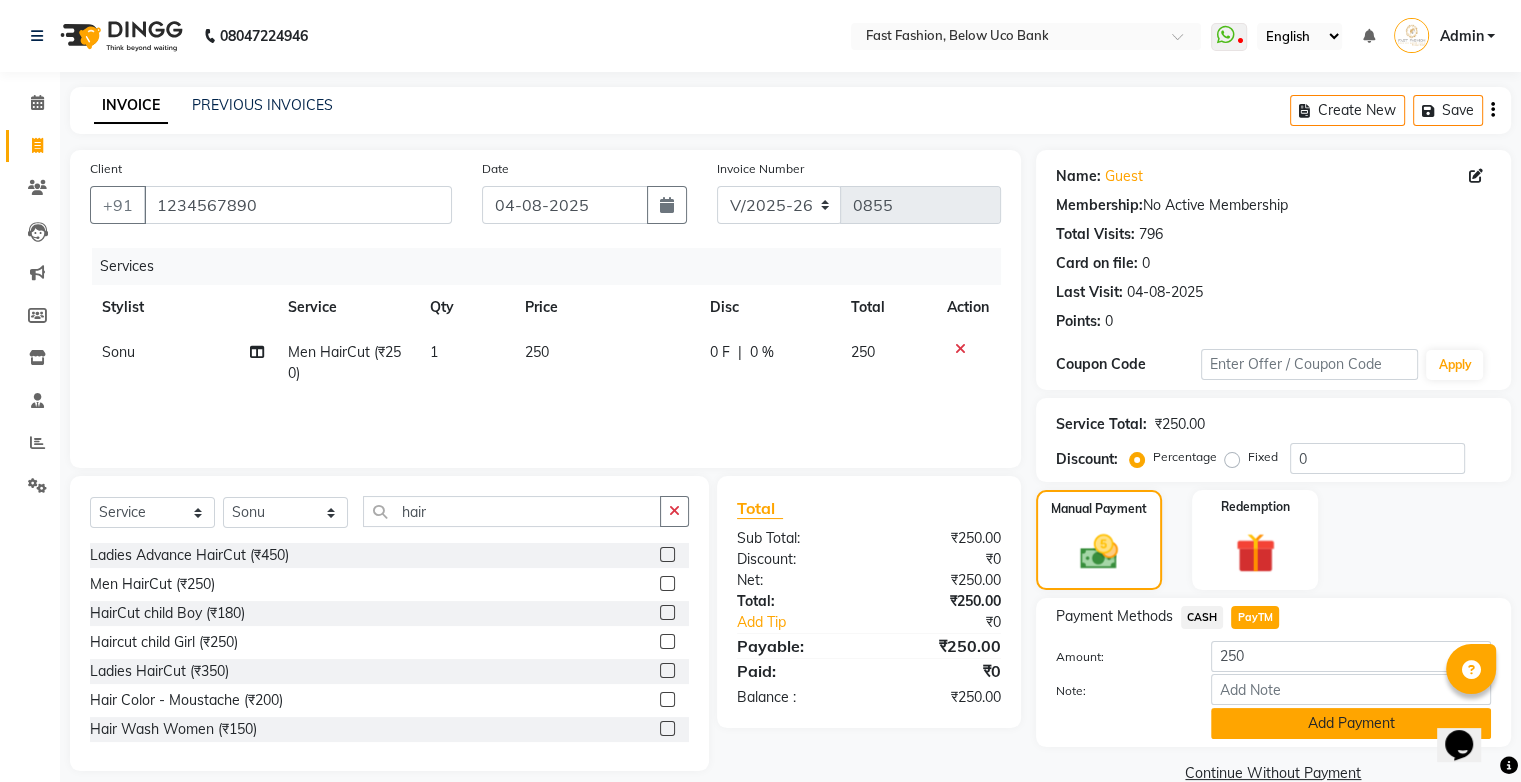 click on "Add Payment" 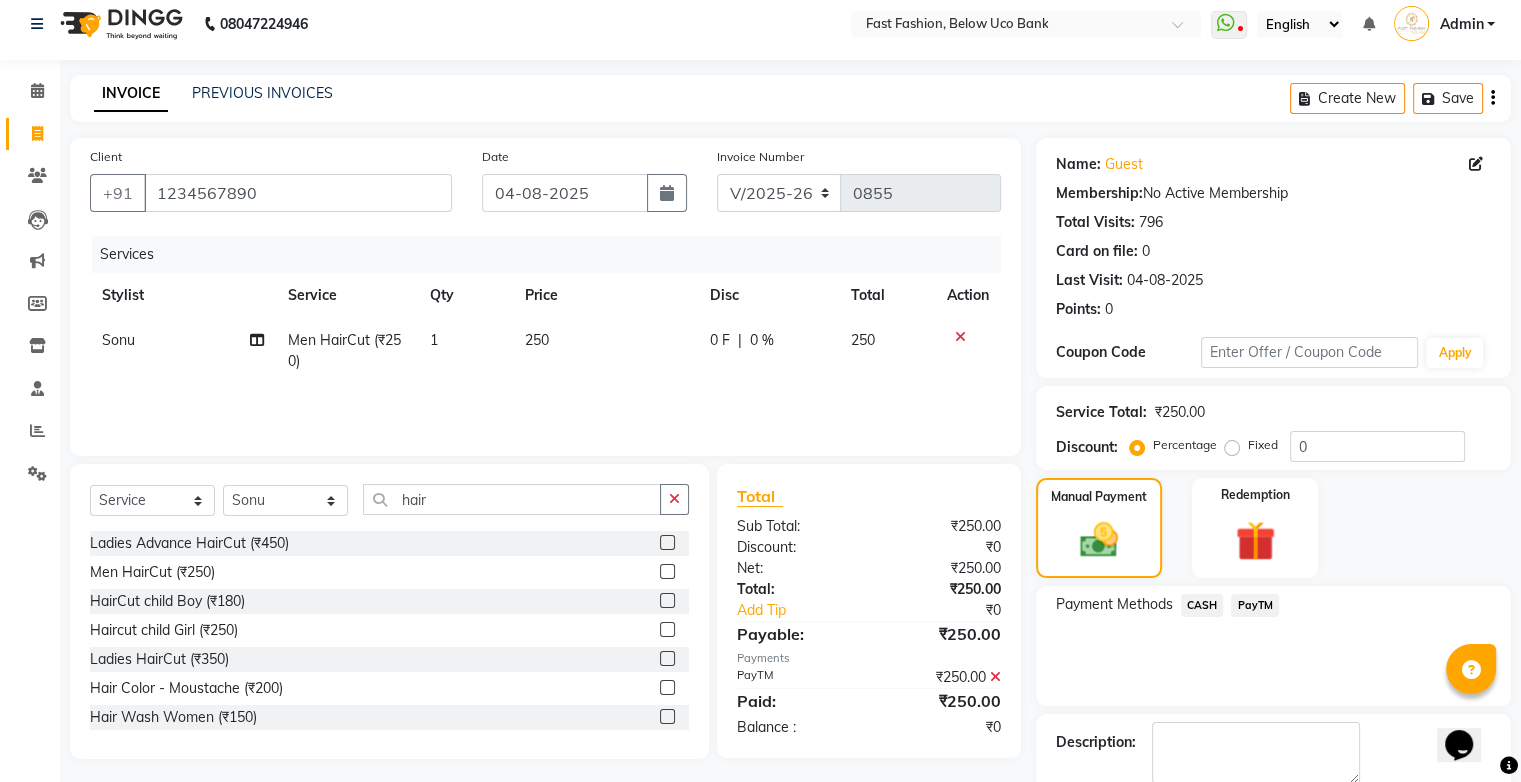 scroll, scrollTop: 88, scrollLeft: 0, axis: vertical 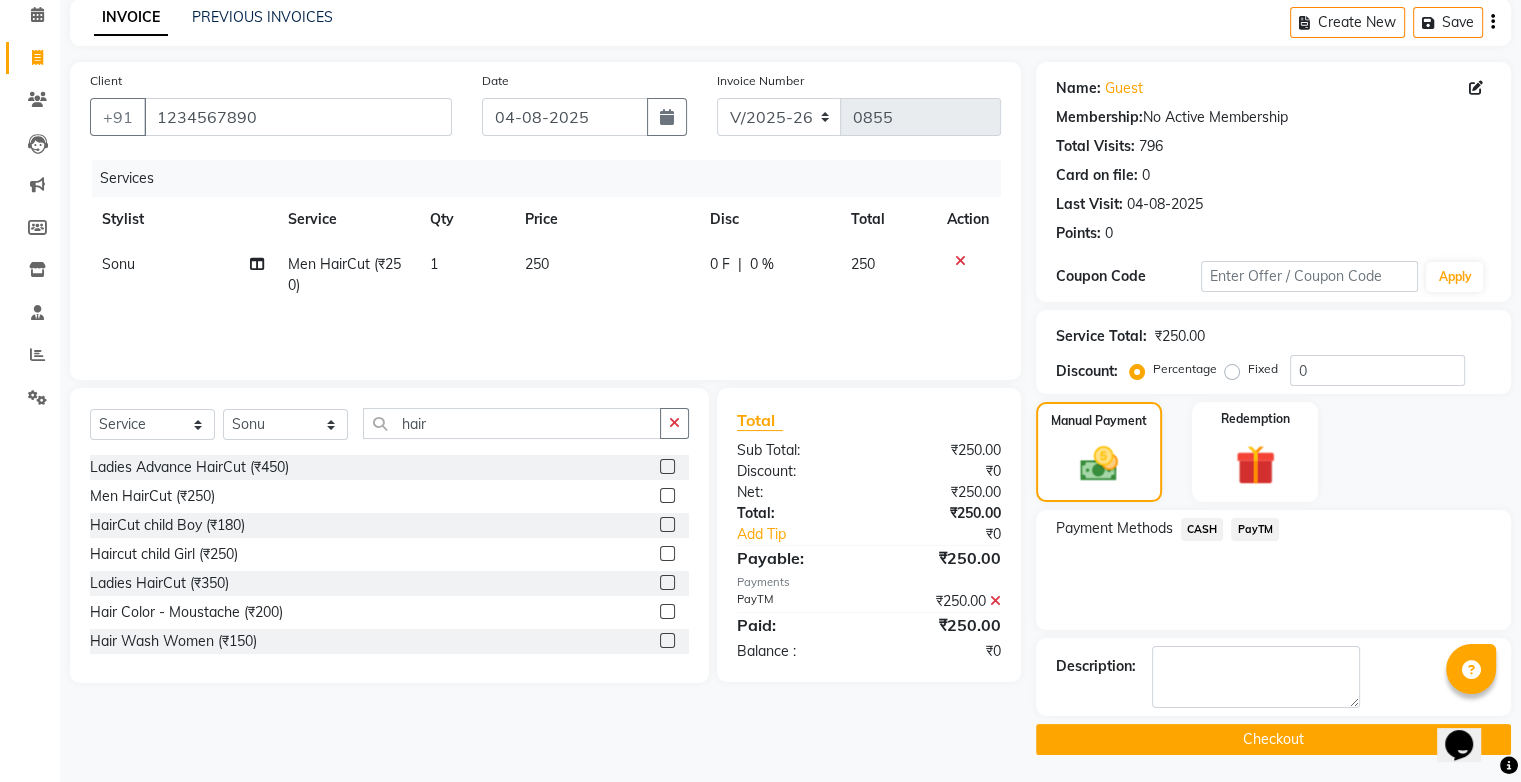 click on "Checkout" 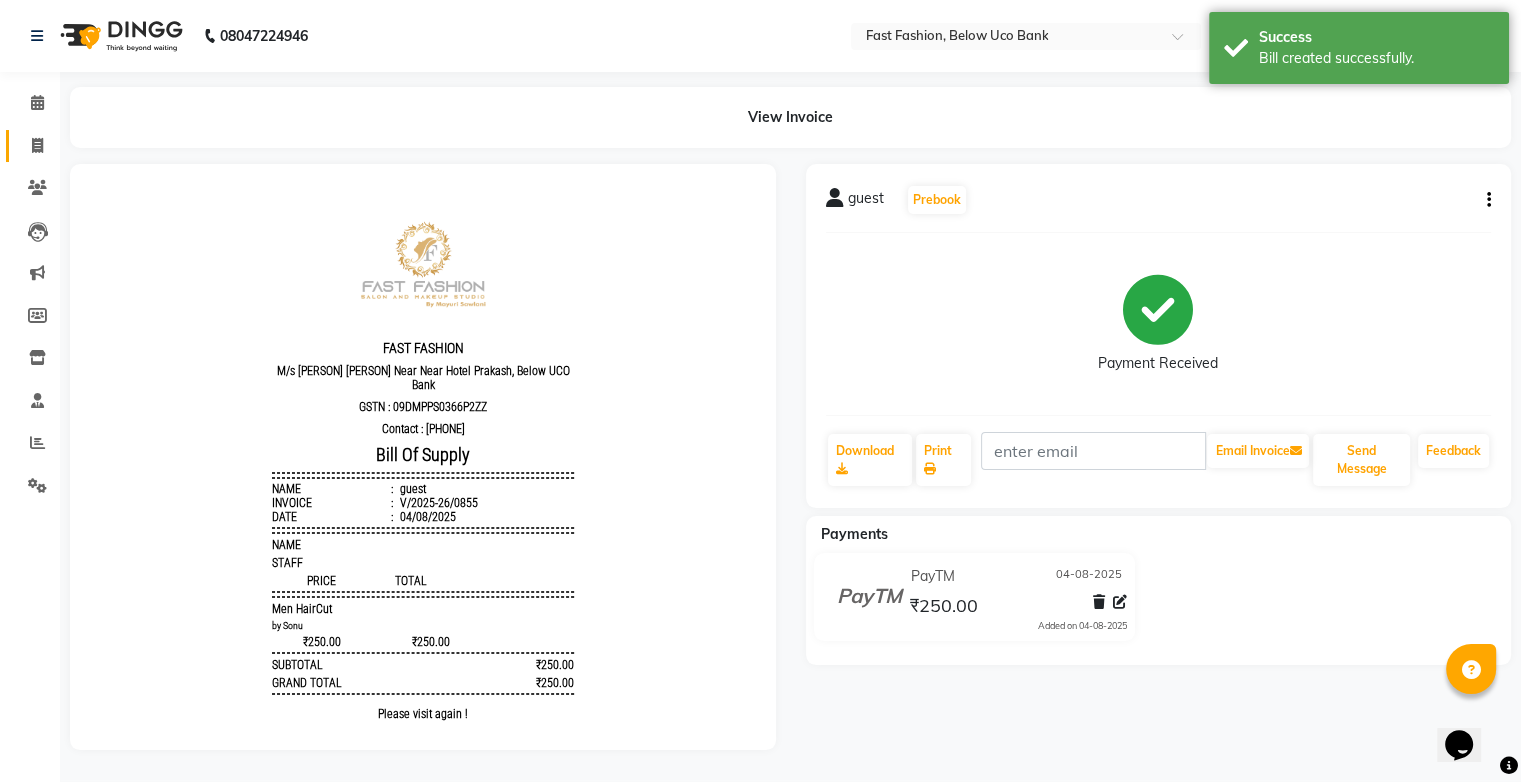 scroll, scrollTop: 0, scrollLeft: 0, axis: both 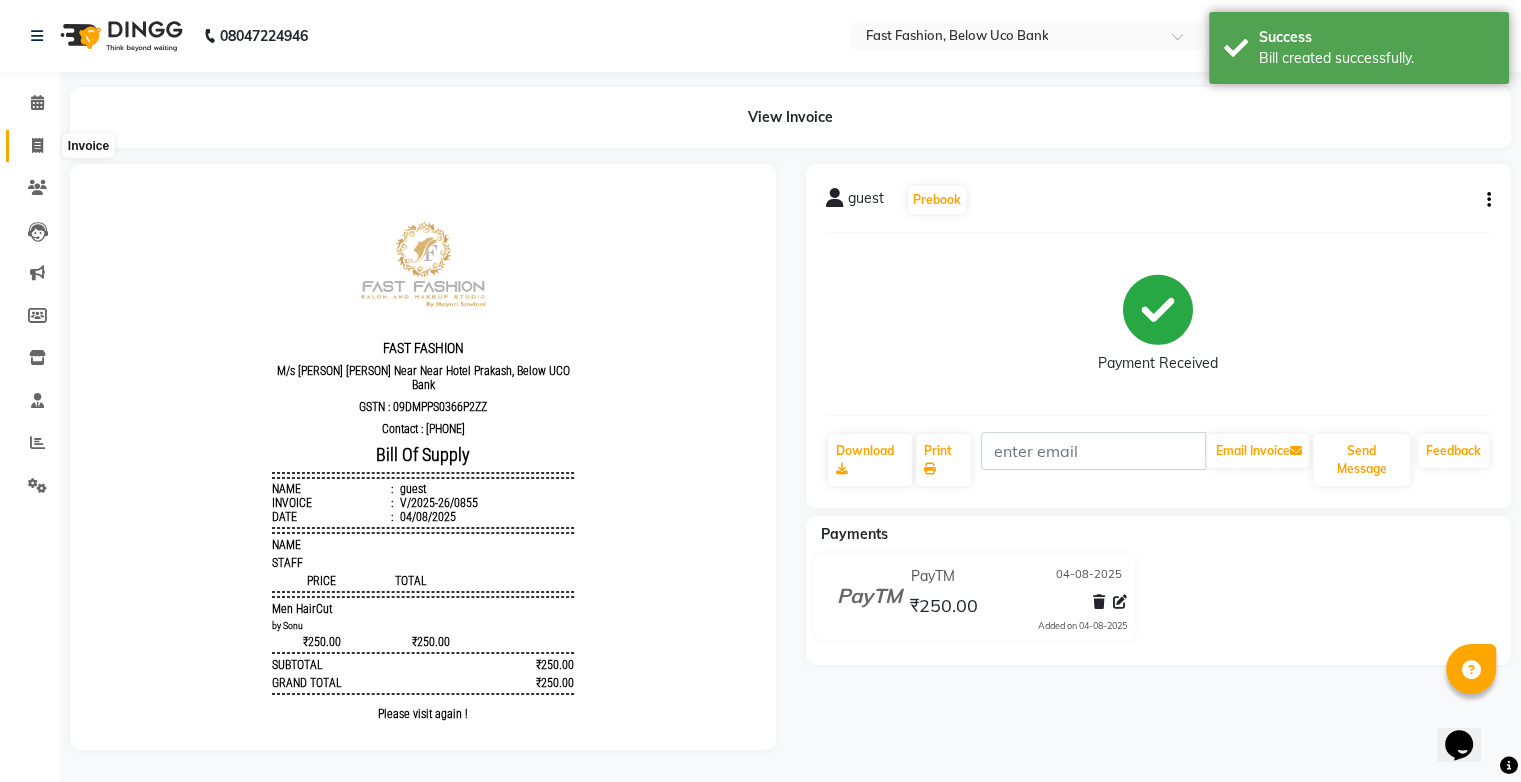 click 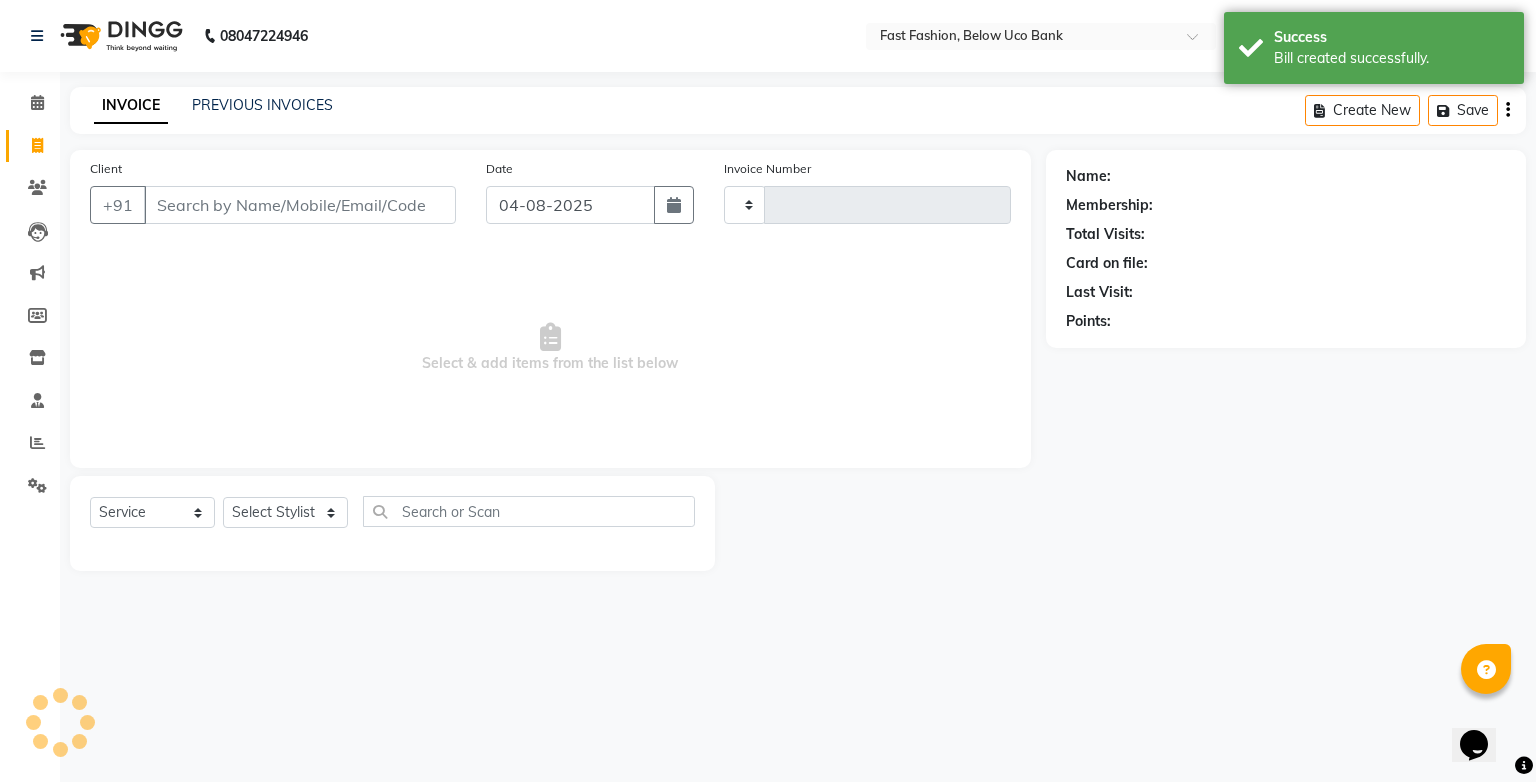 type on "0856" 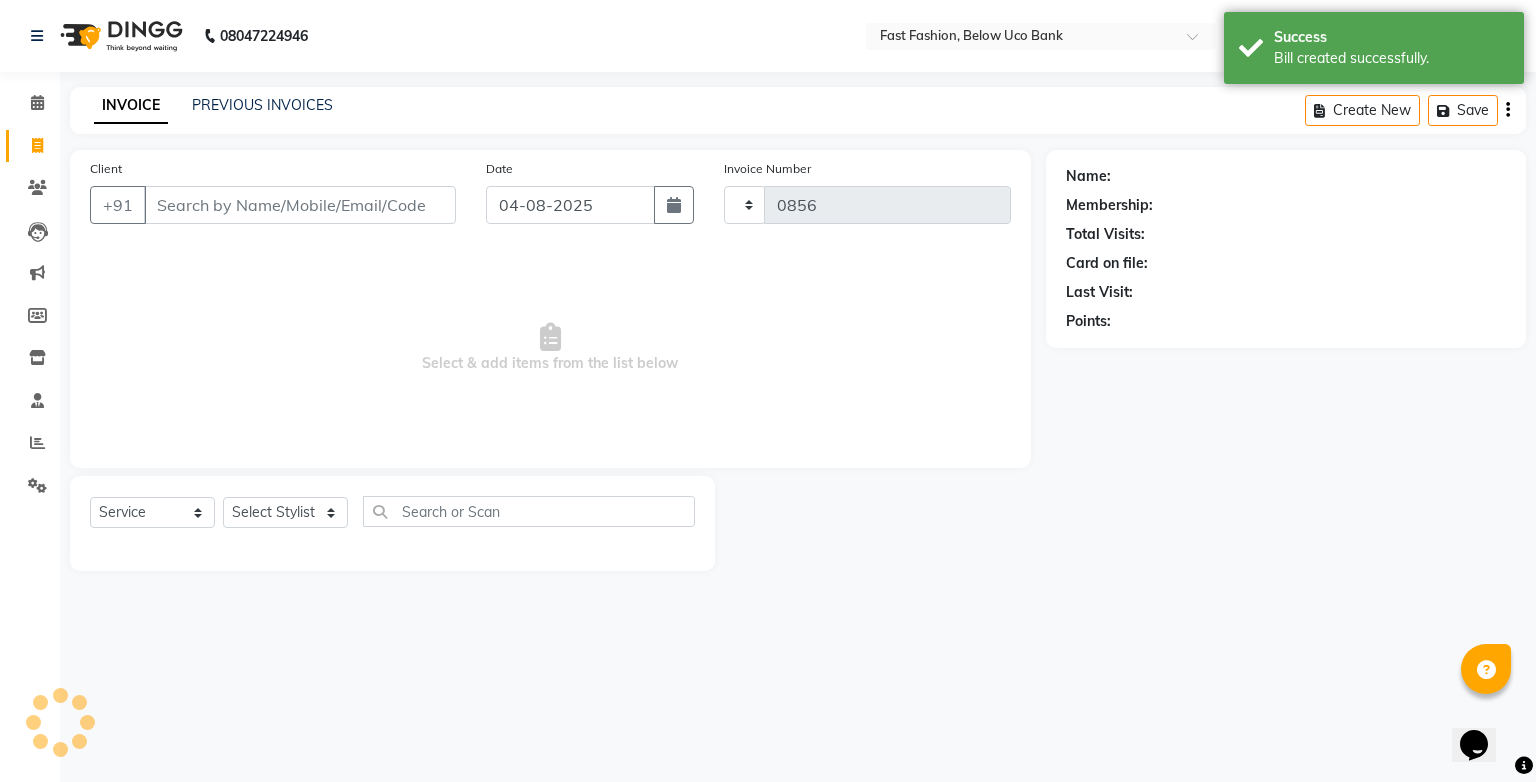 select on "4228" 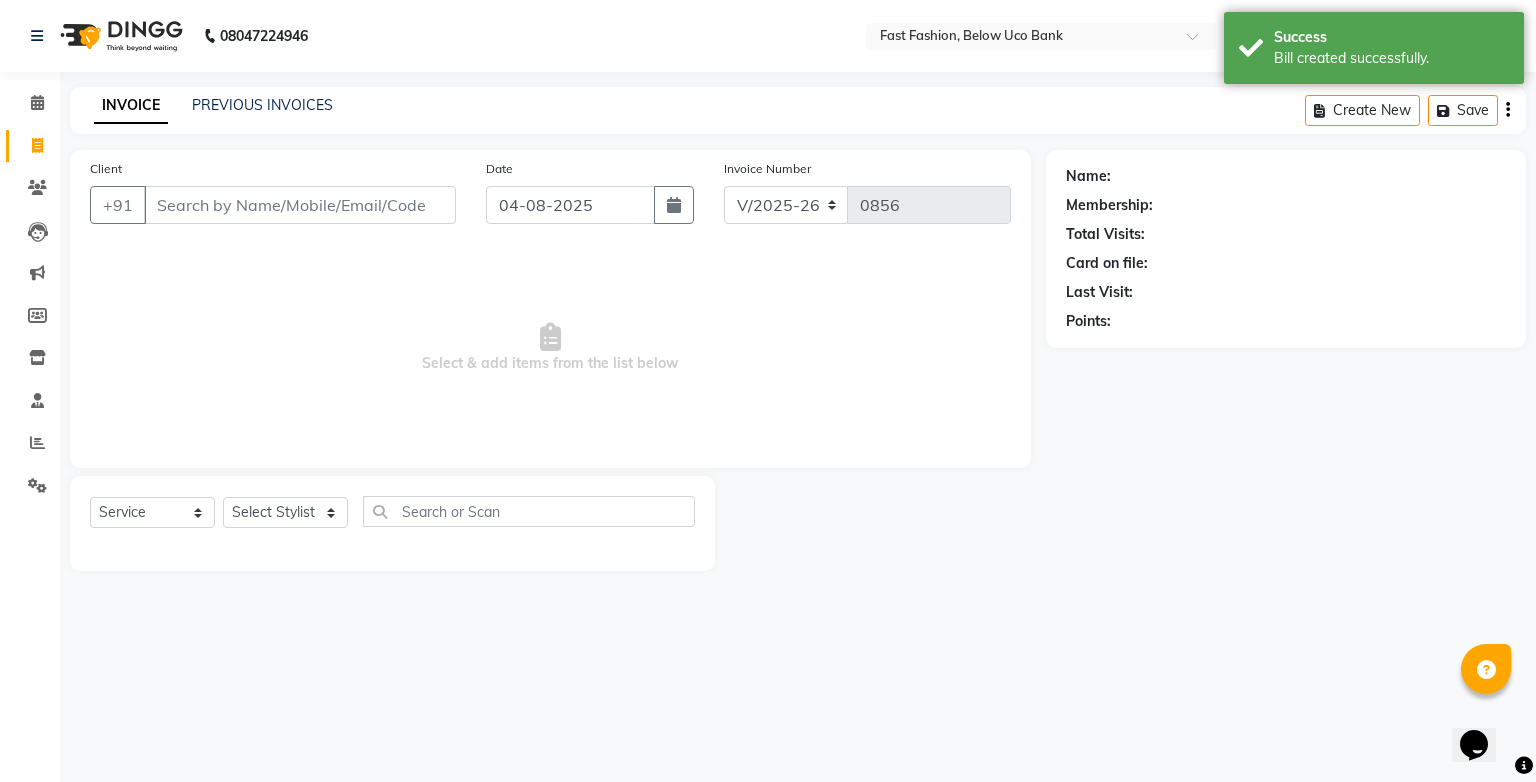 click on "Client" at bounding box center (300, 205) 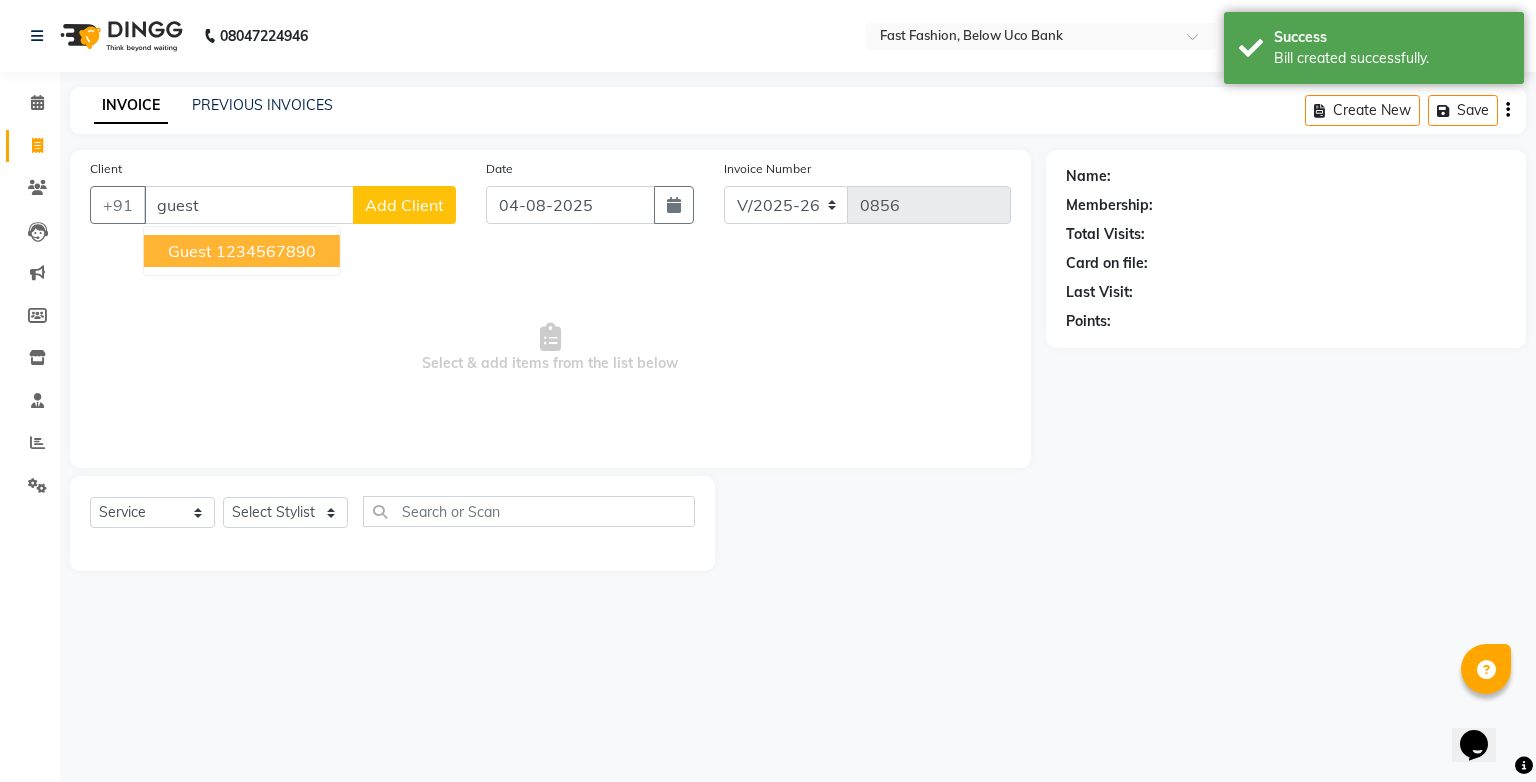 click on "1234567890" at bounding box center [266, 251] 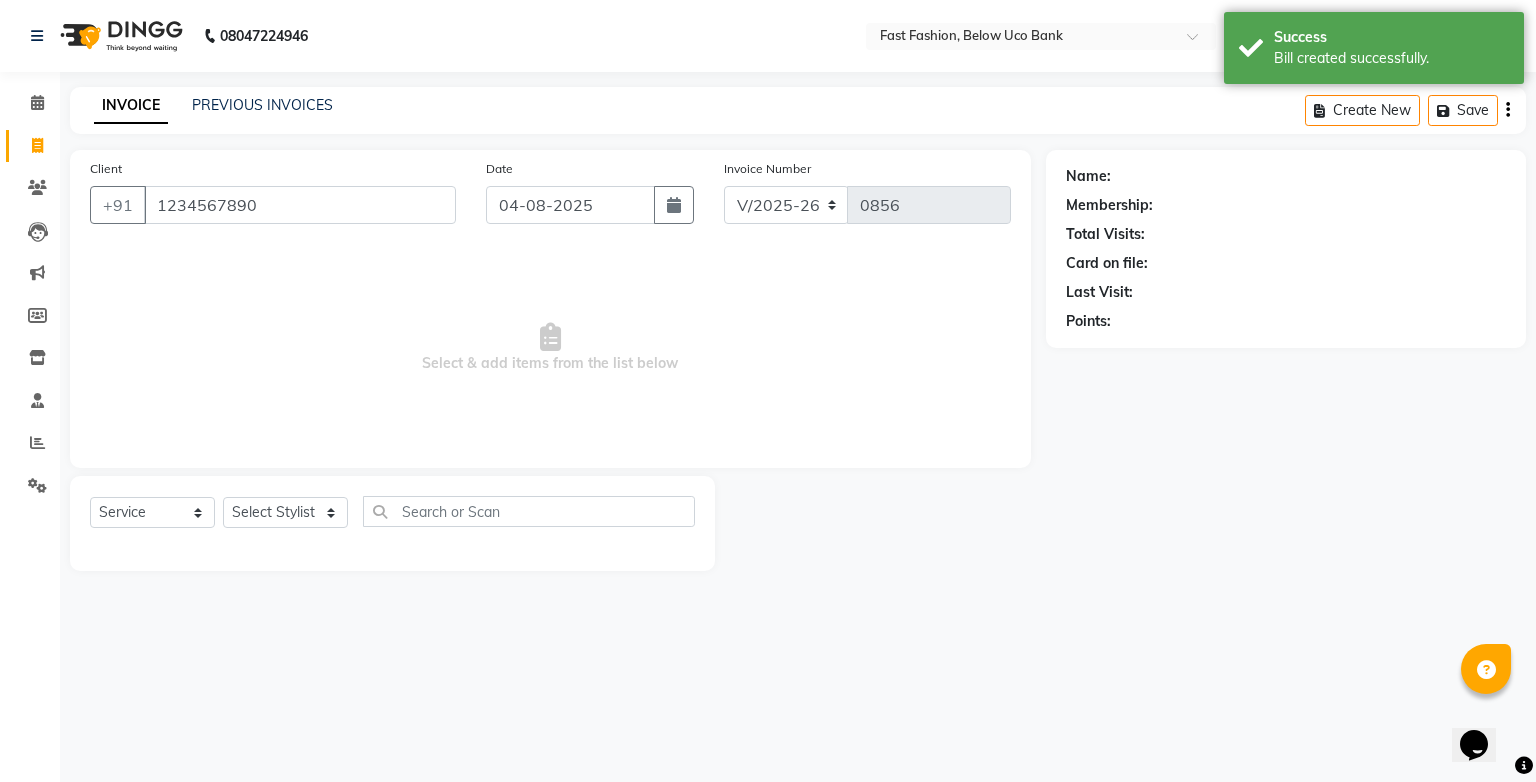 type on "1234567890" 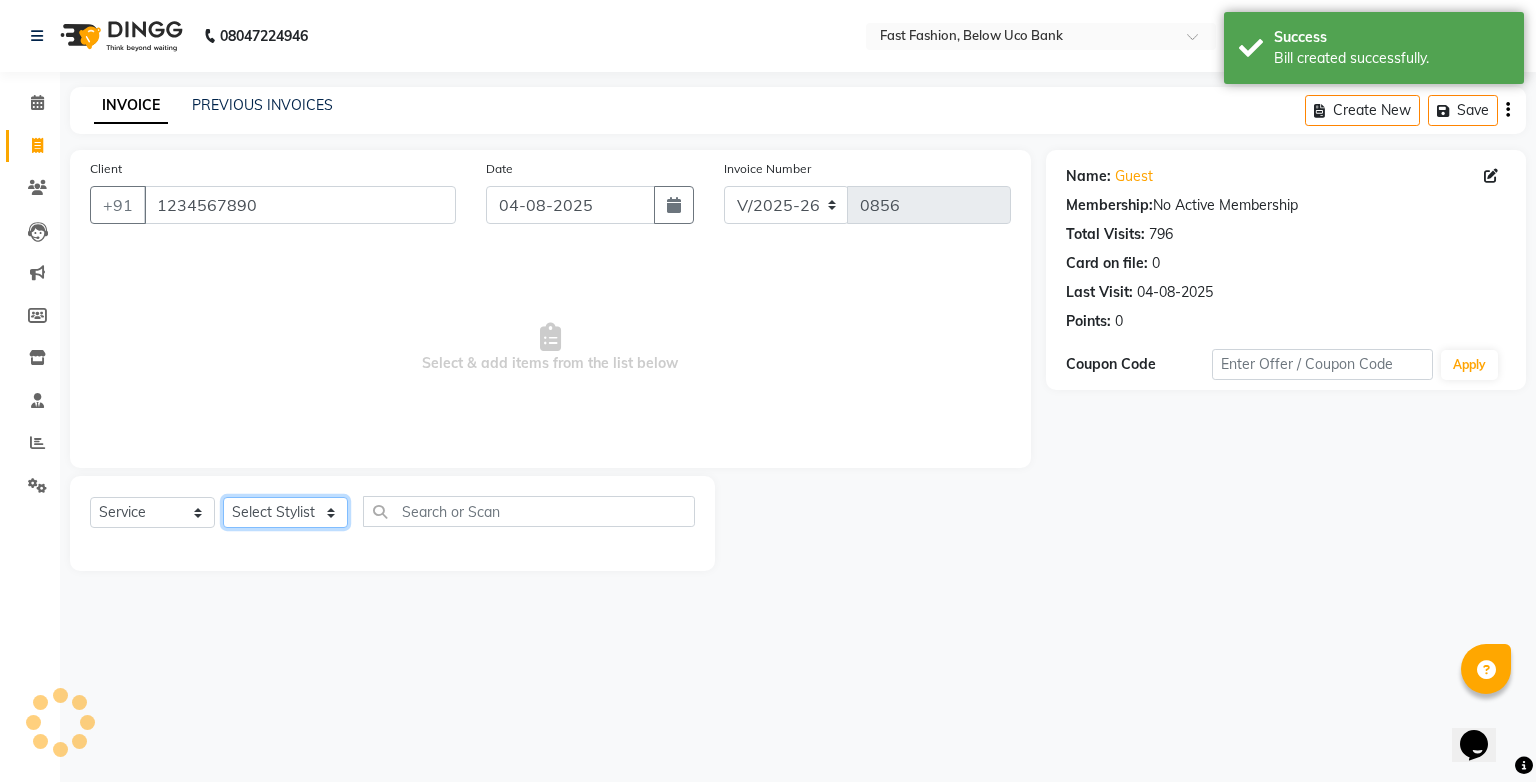click on "Select Stylist [PERSON] [PERSON] [PERSON] [PERSON] [PERSON] [PERSON] [PERSON] [PERSON] [PERSON] [PERSON] [PERSON] [PERSON]" 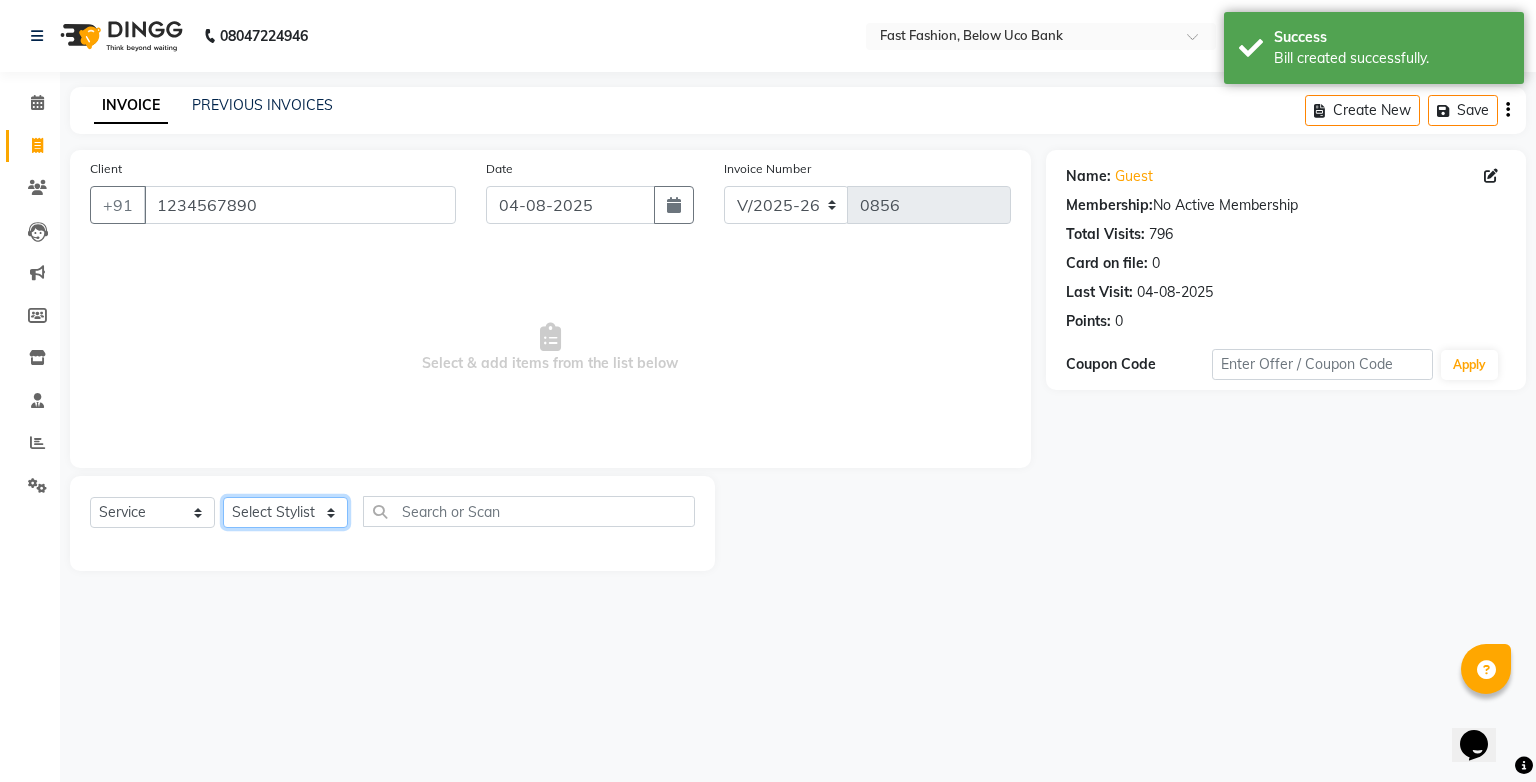 select on "22409" 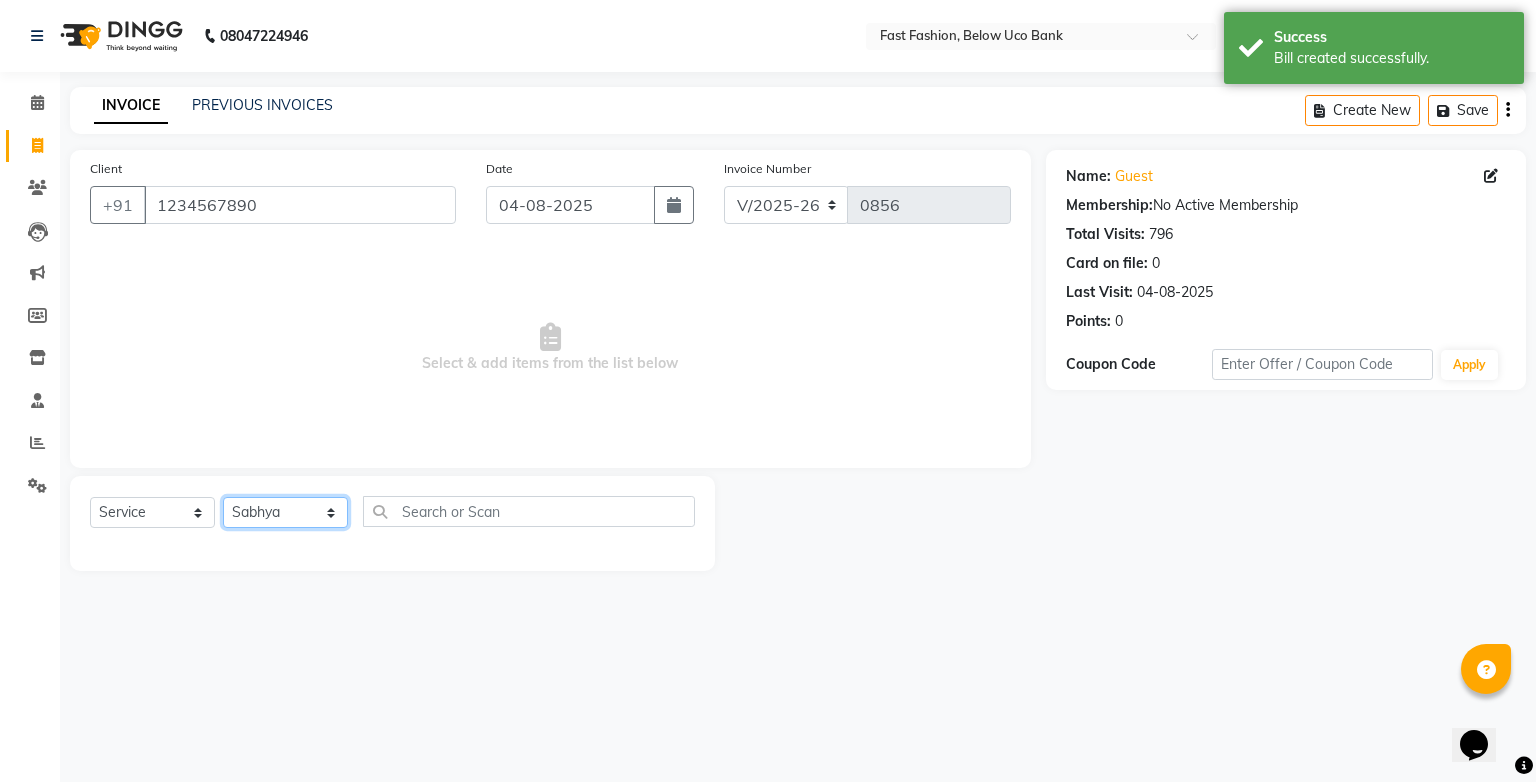 click on "Select Stylist [PERSON] [PERSON] [PERSON] [PERSON] [PERSON] [PERSON] [PERSON] [PERSON] [PERSON] [PERSON] [PERSON] [PERSON]" 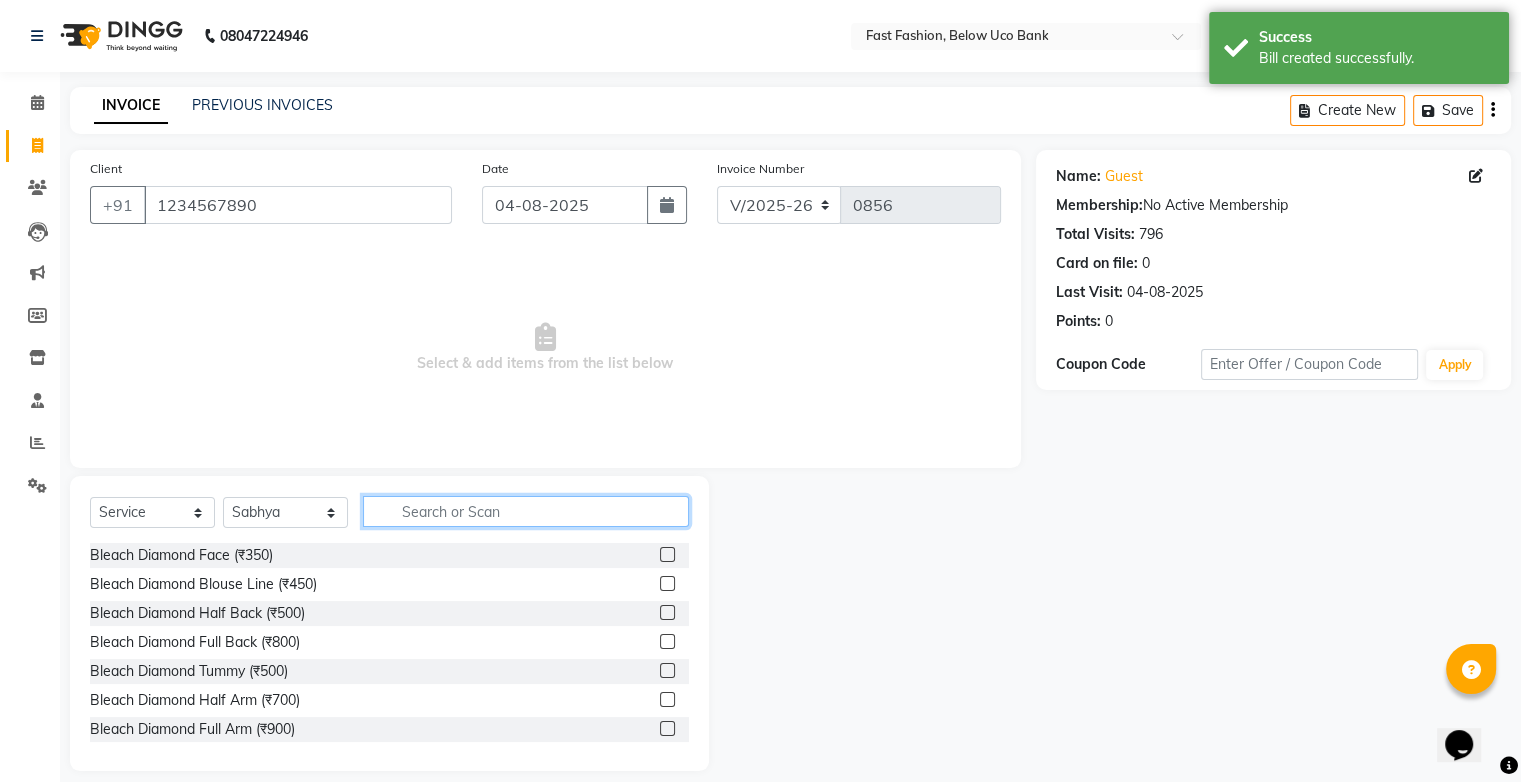 click 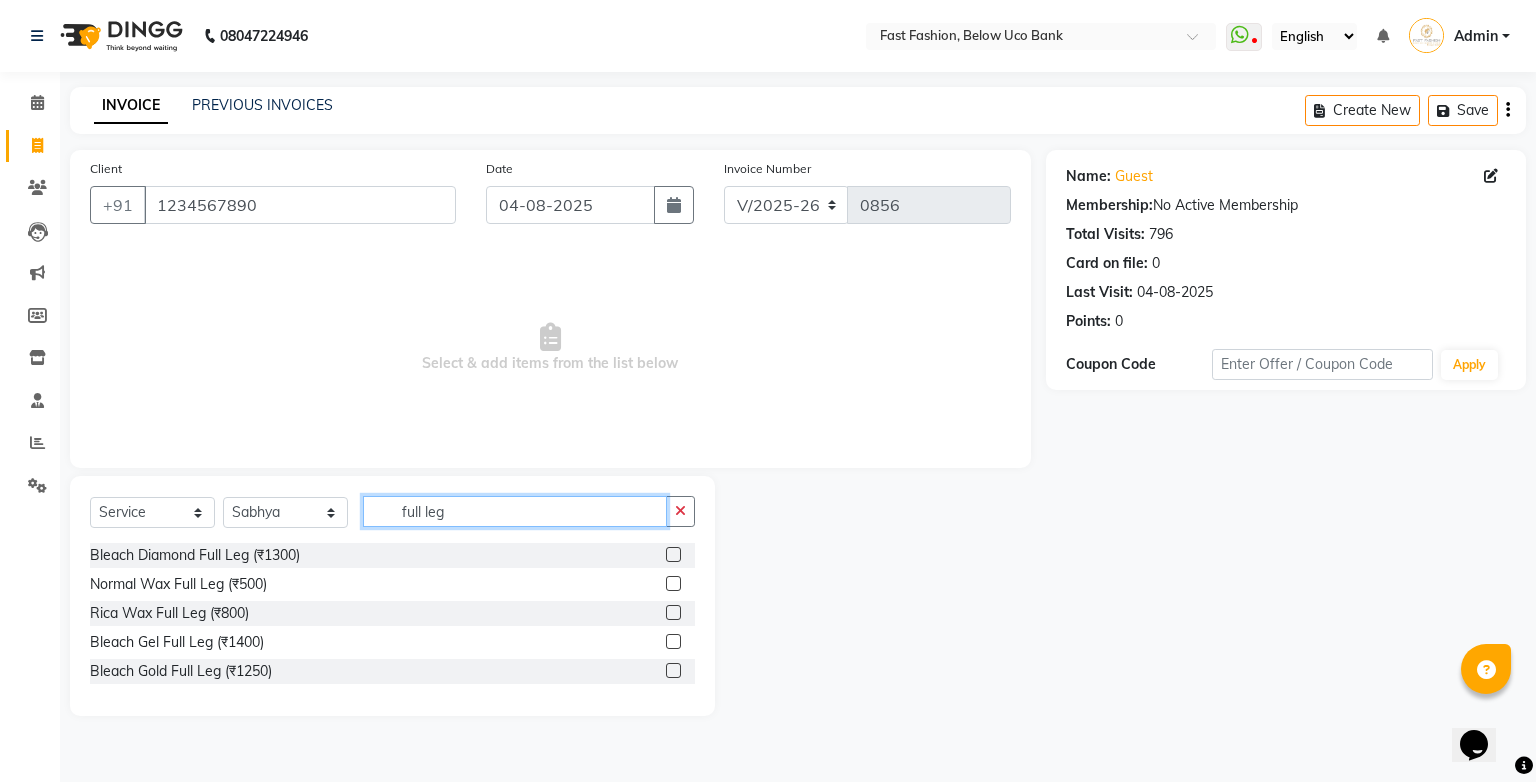 type on "full leg" 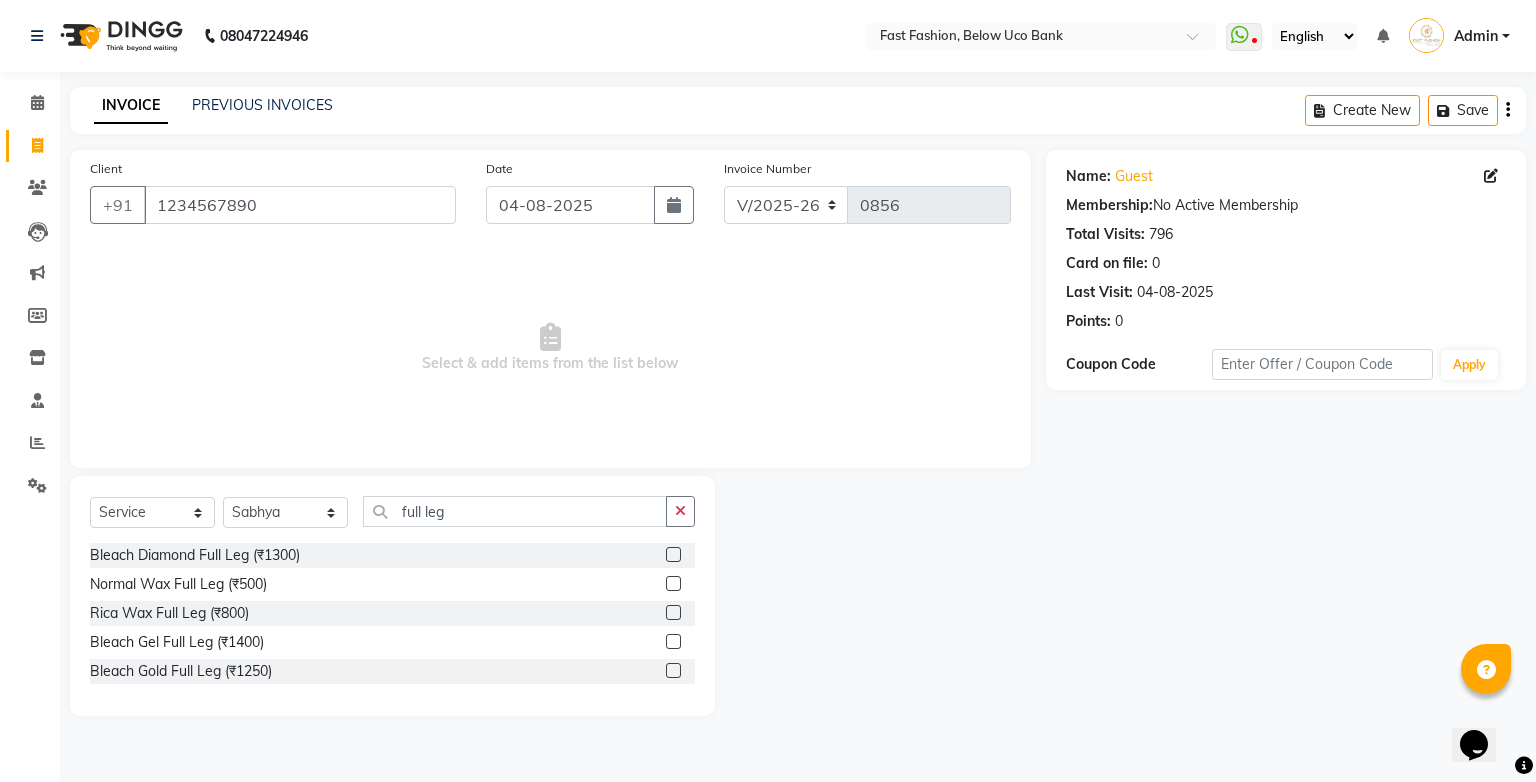 click 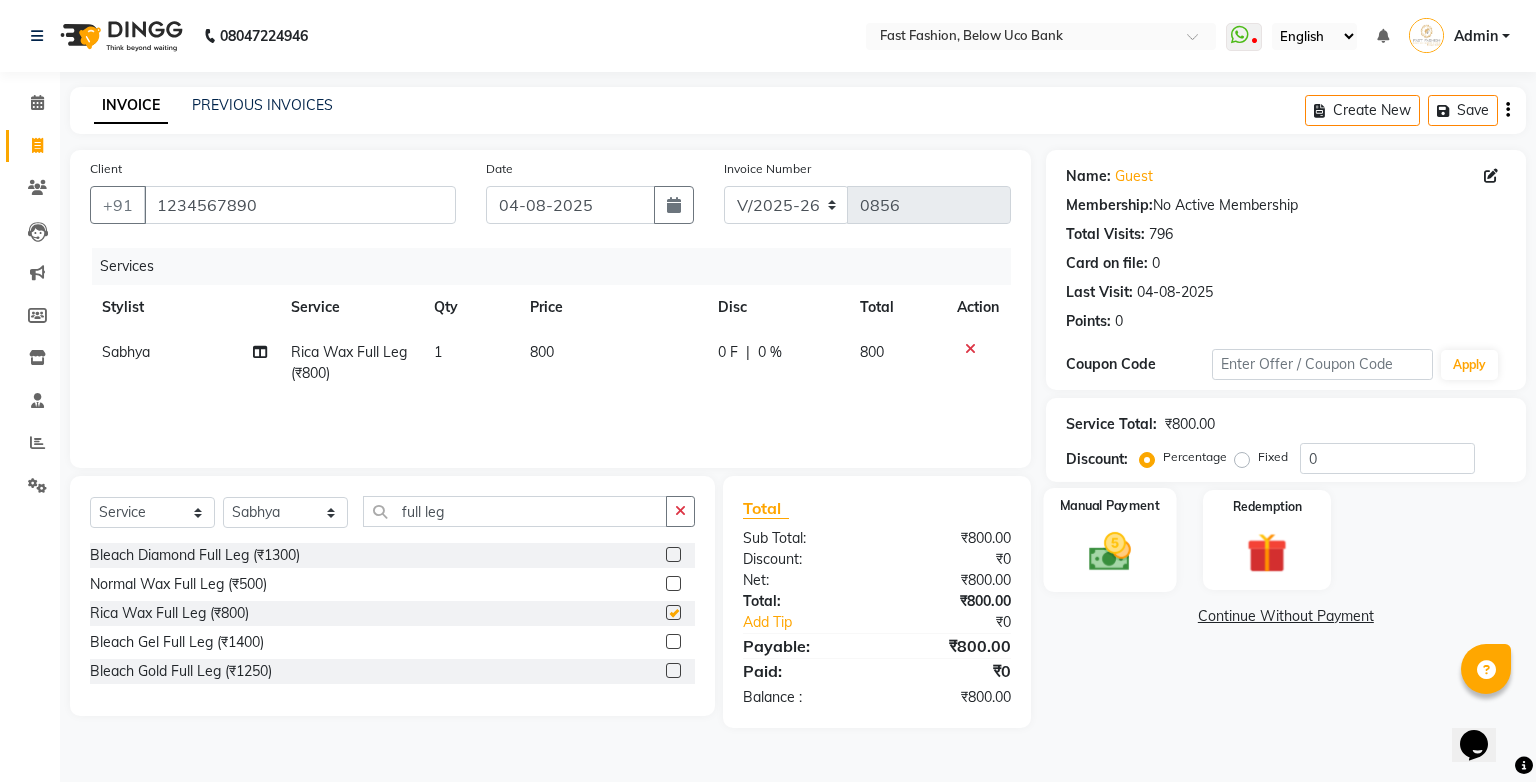 checkbox on "false" 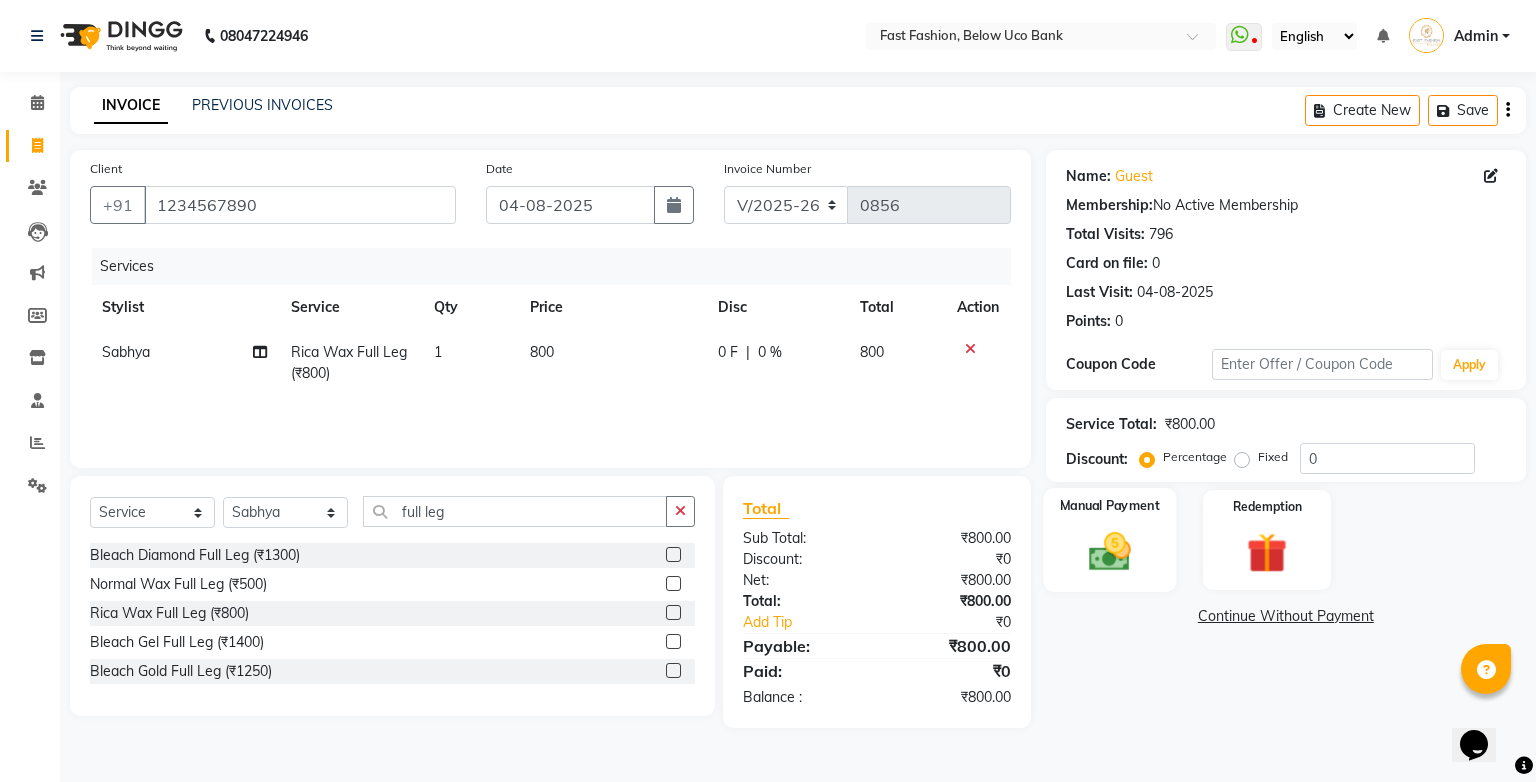 click on "Manual Payment" 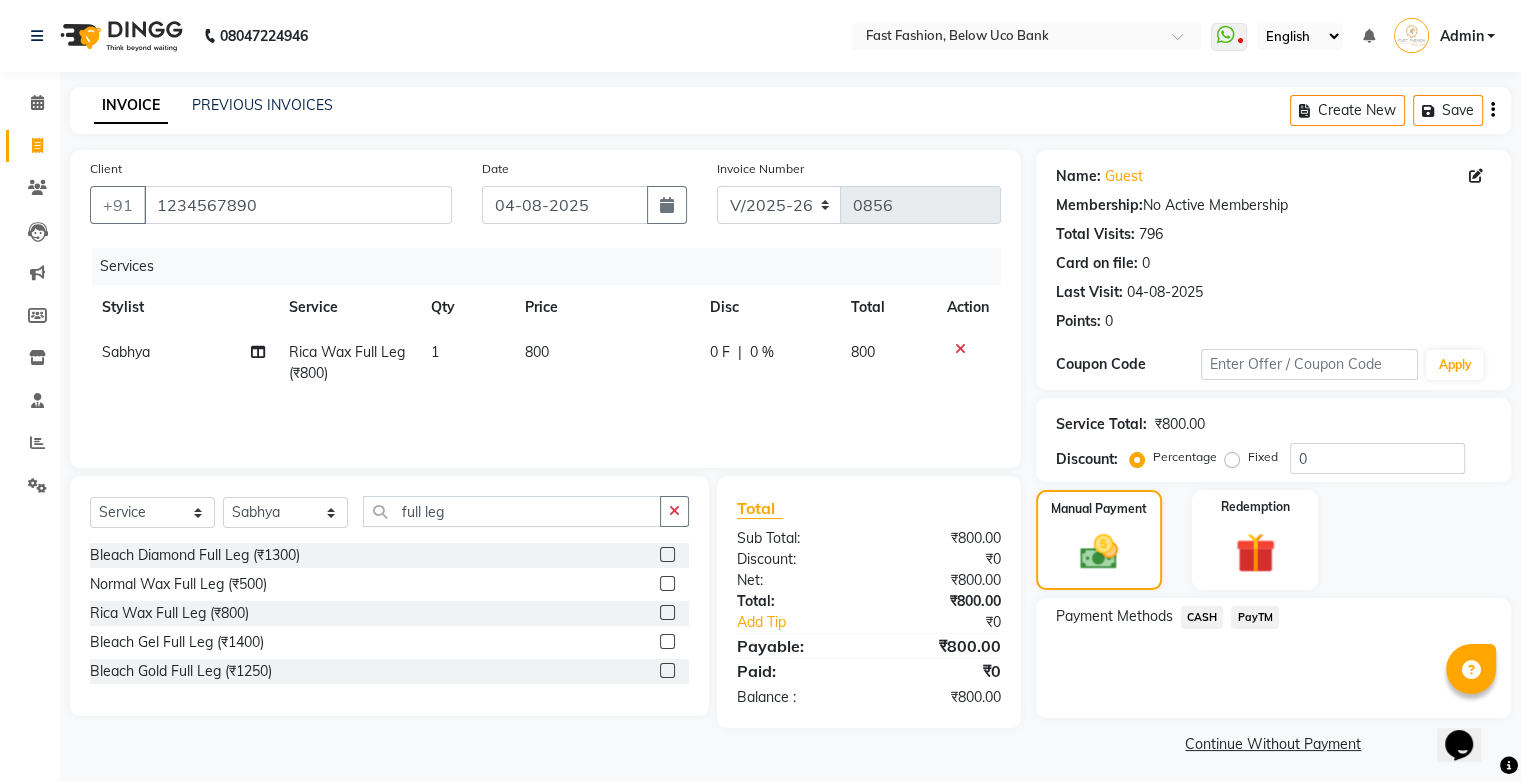 click on "CASH" 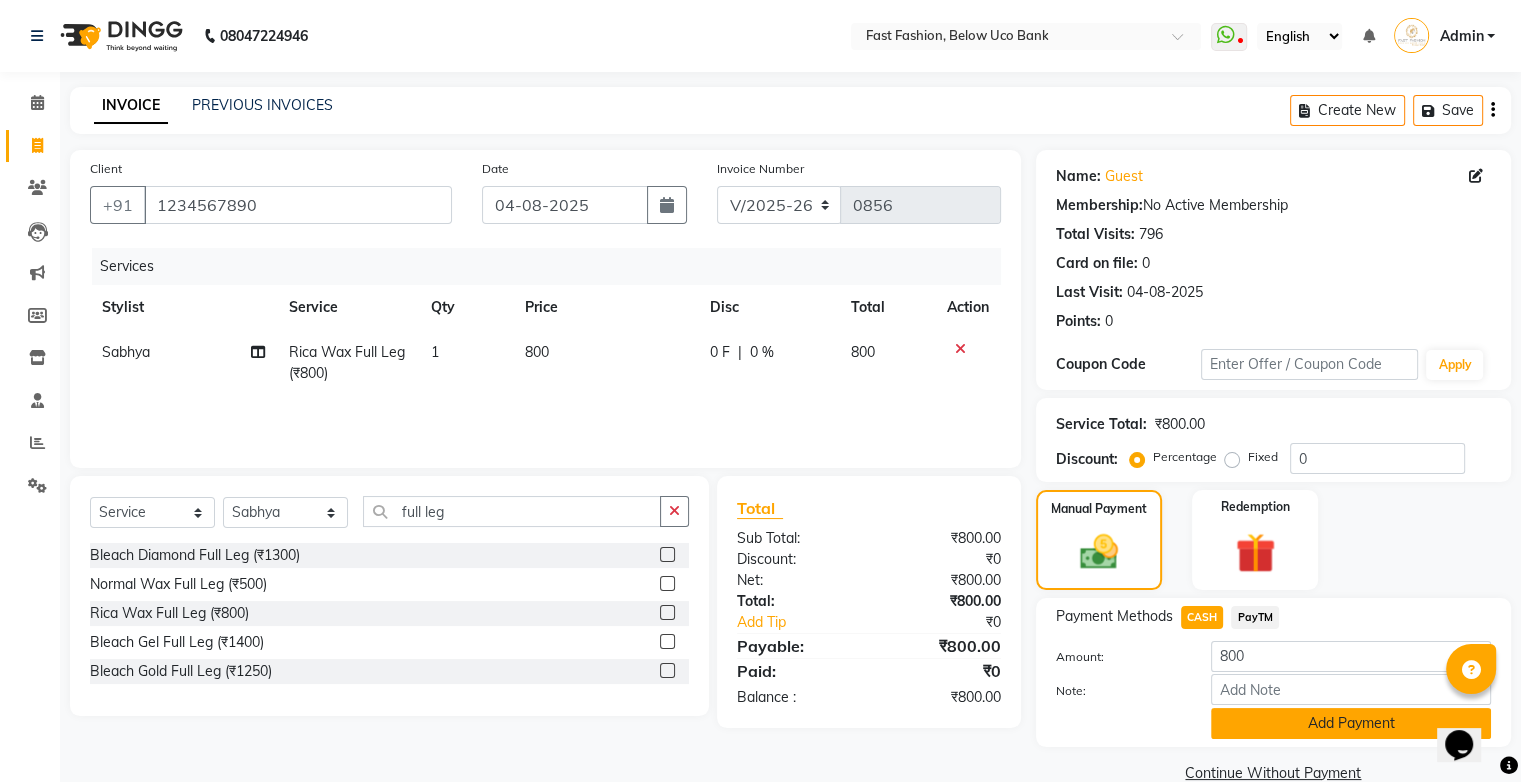 click on "Add Payment" 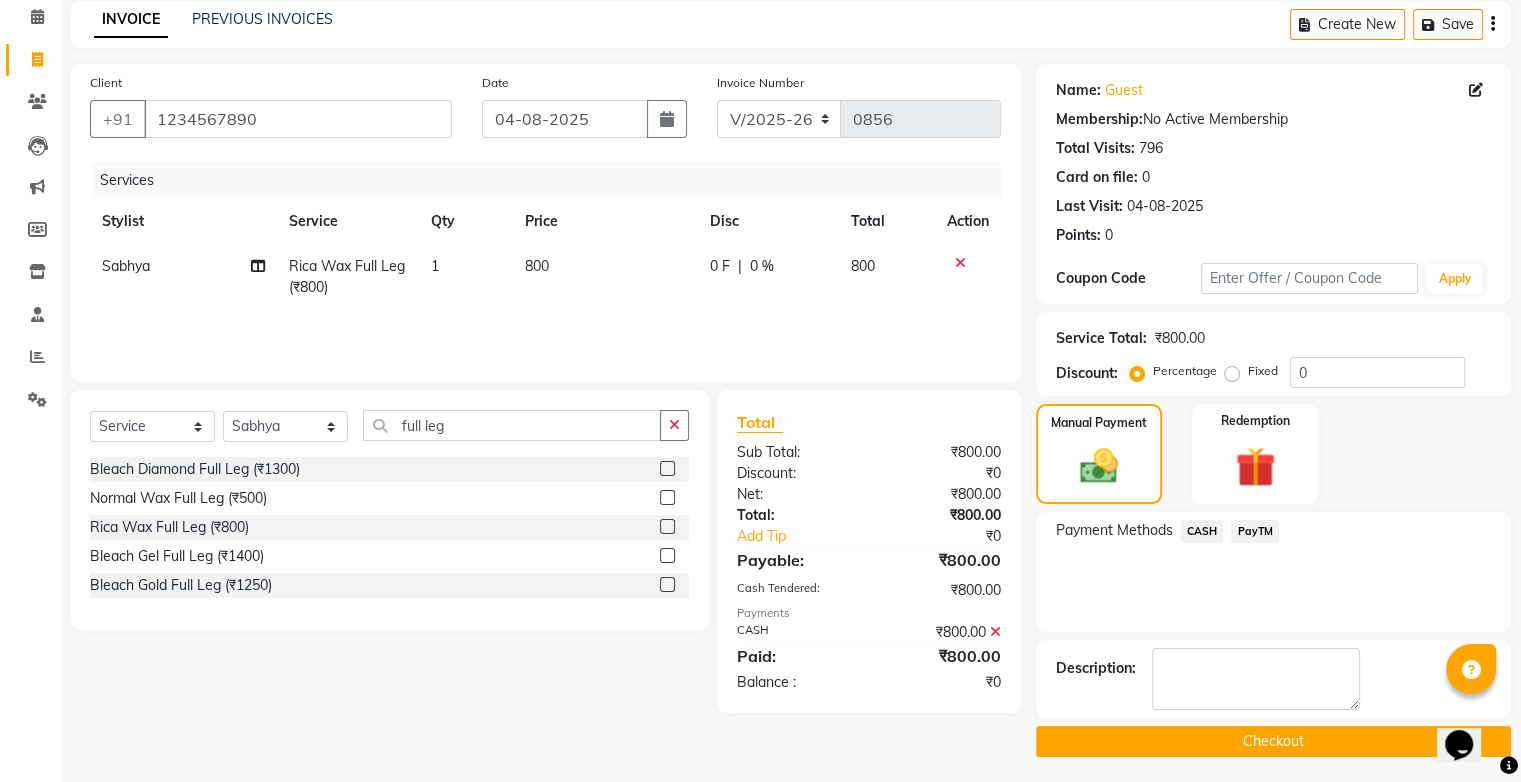 scroll, scrollTop: 88, scrollLeft: 0, axis: vertical 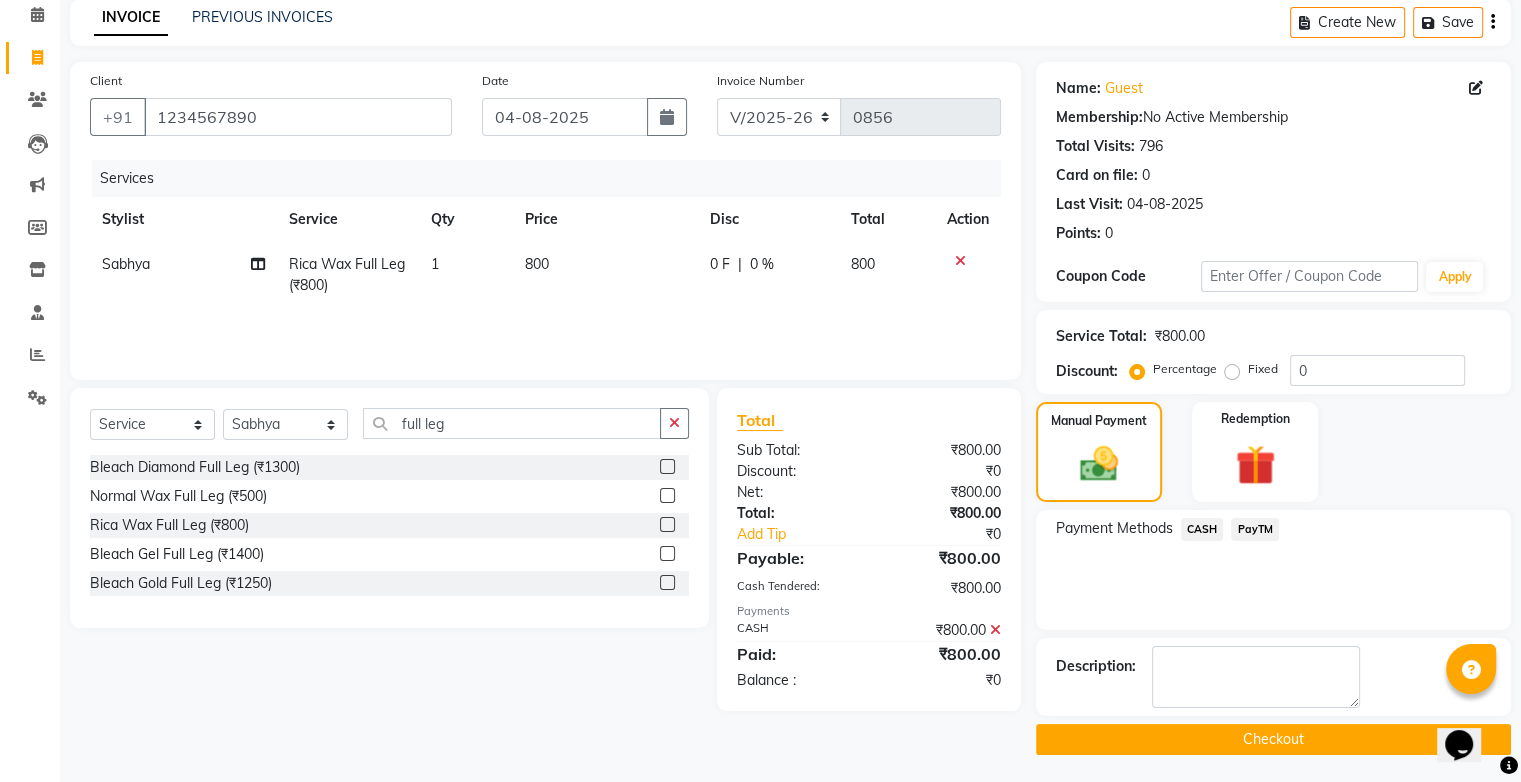 click on "Checkout" 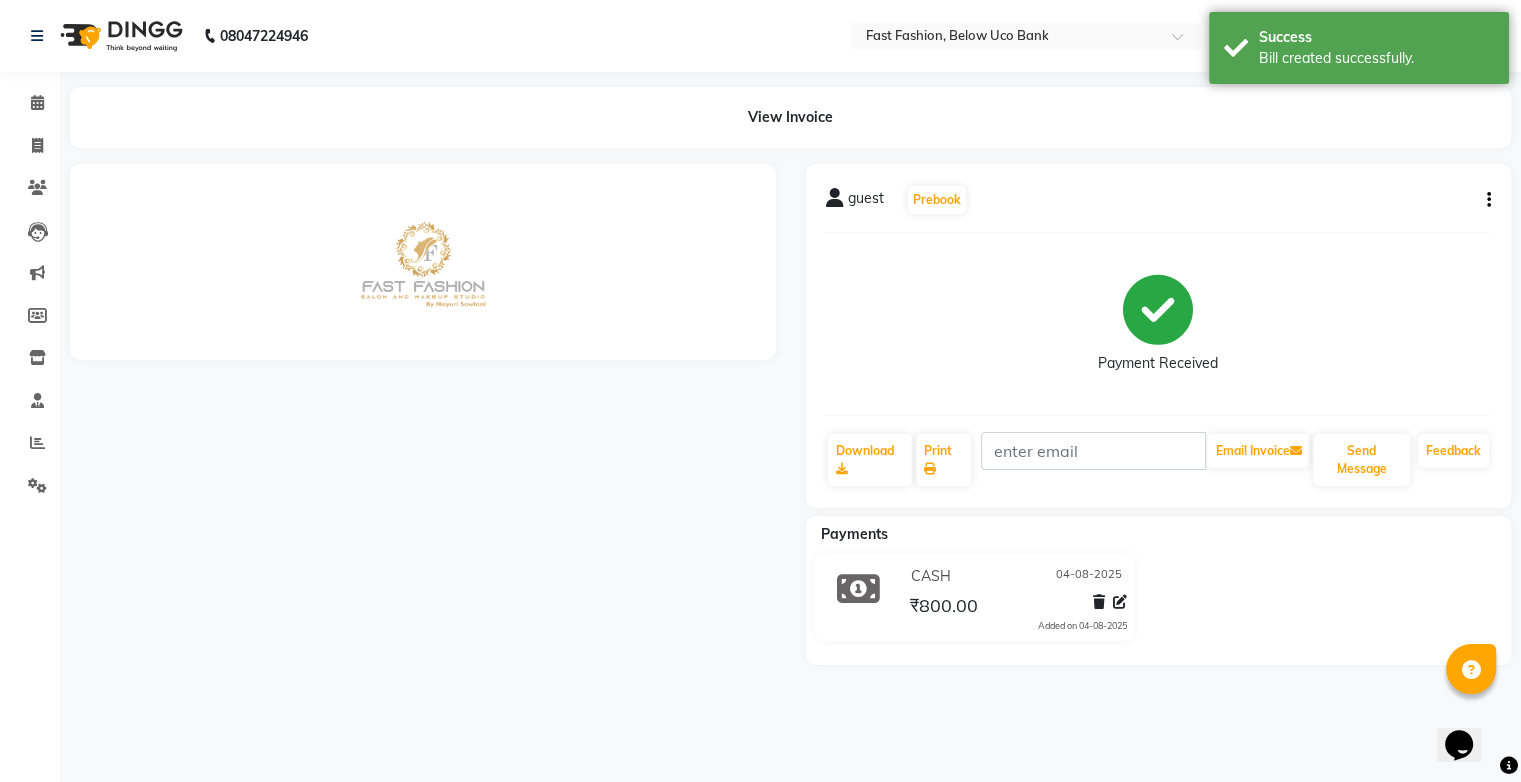 scroll, scrollTop: 0, scrollLeft: 0, axis: both 